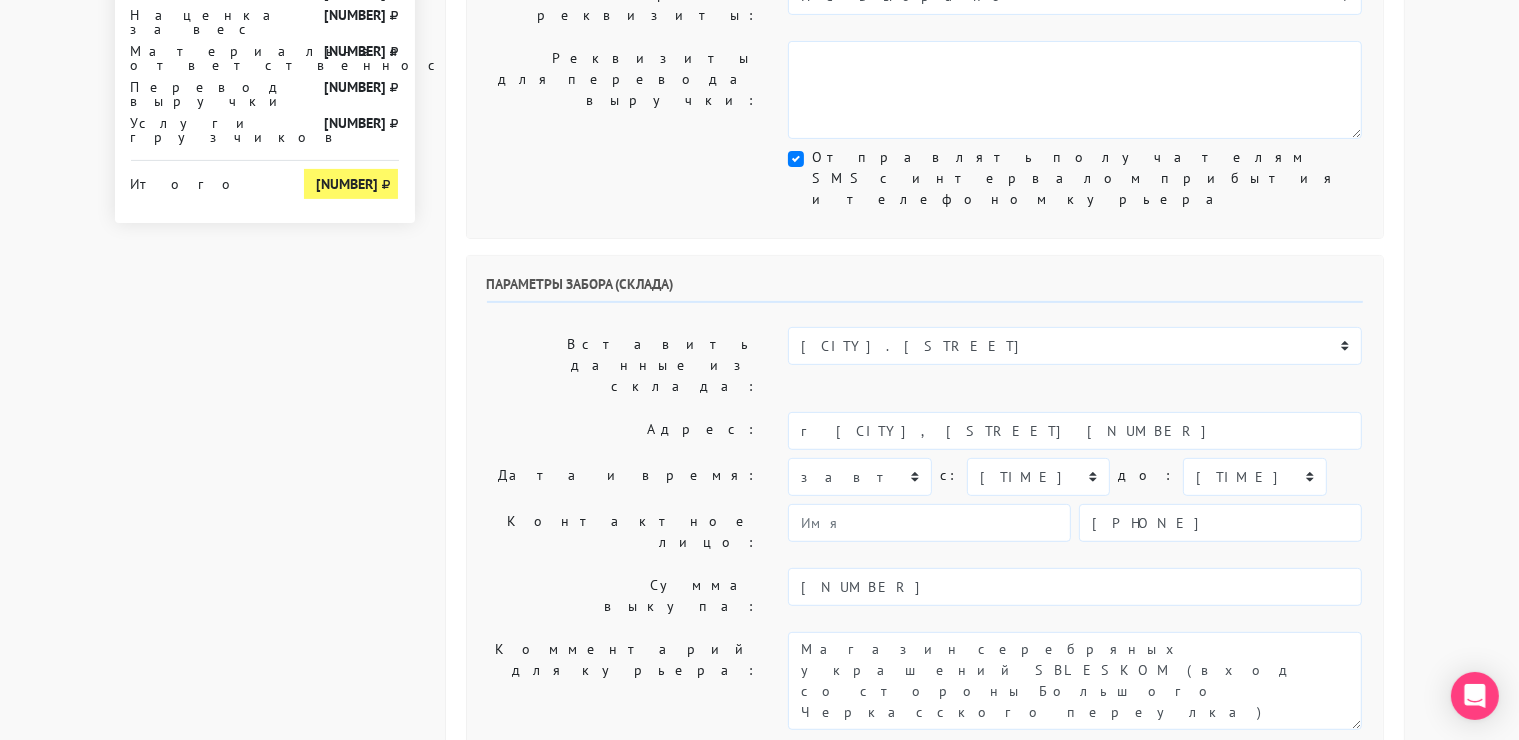 scroll, scrollTop: 632, scrollLeft: 0, axis: vertical 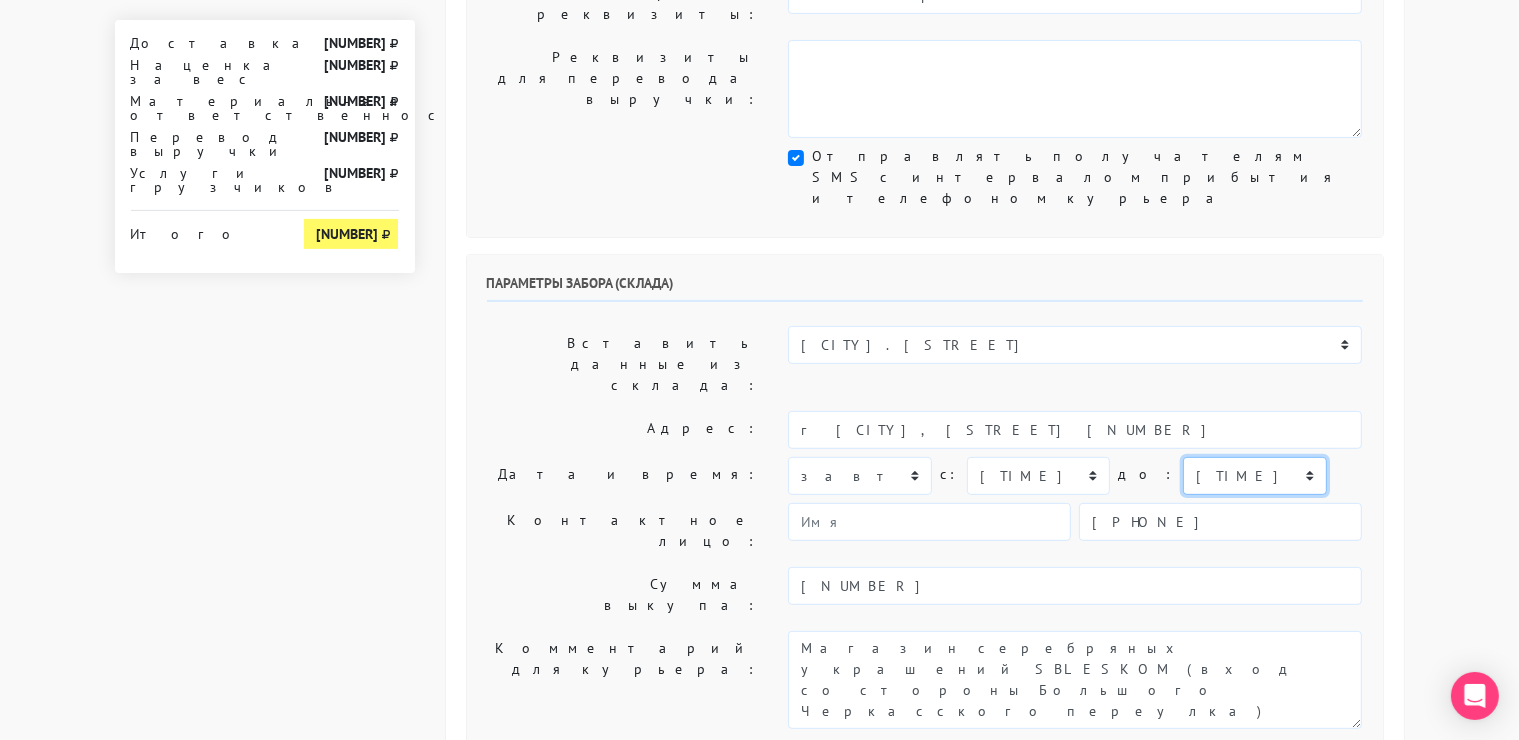 click on "[TIME]
[TIME]
[TIME]
[TIME]
[TIME]
[TIME]
[TIME]
[TIME]
[TIME] [TIME] [TIME] [TIME] [TIME] [TIME] [TIME] [TIME] [TIME]" at bounding box center (1254, 476) 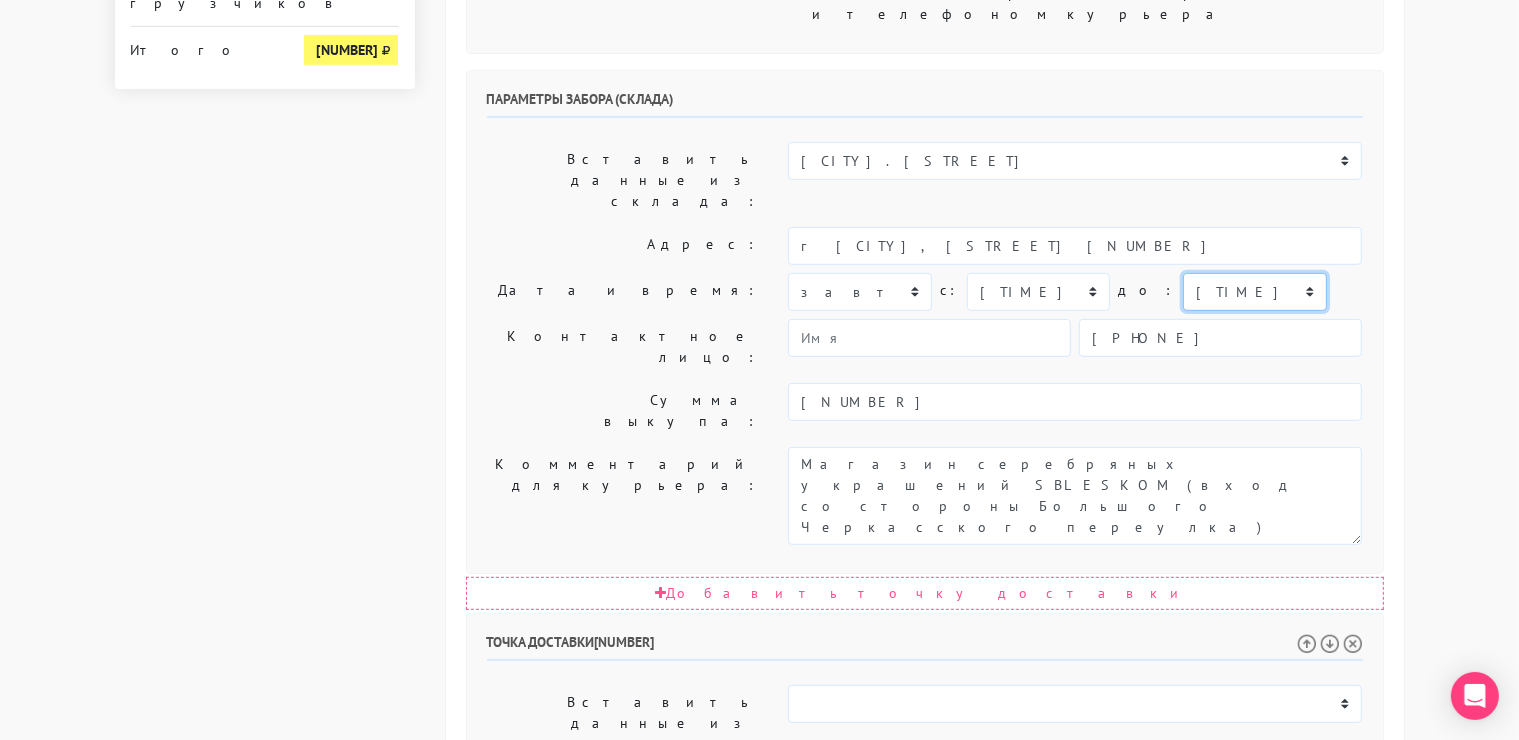 scroll, scrollTop: 820, scrollLeft: 0, axis: vertical 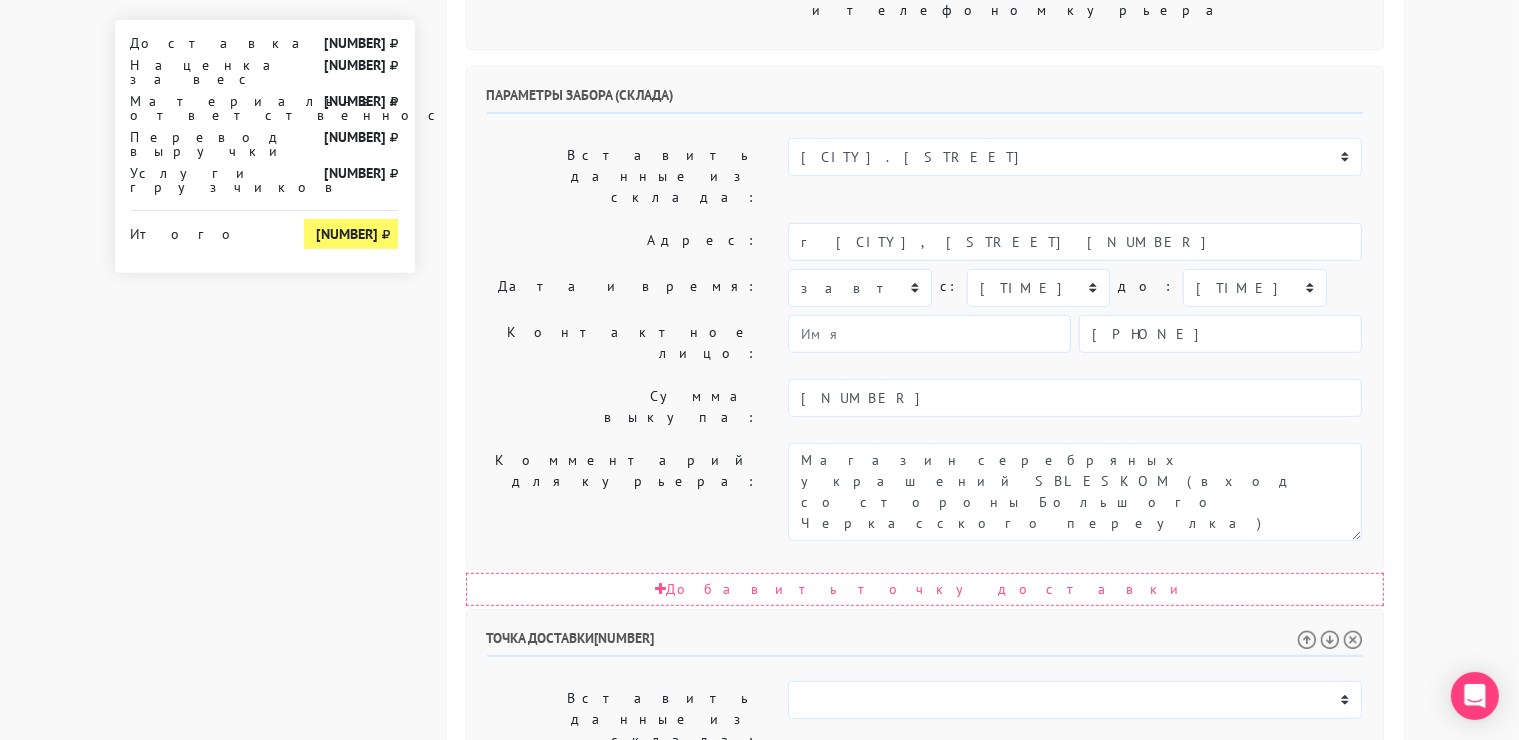 drag, startPoint x: 1252, startPoint y: 473, endPoint x: 1098, endPoint y: 475, distance: 154.01299 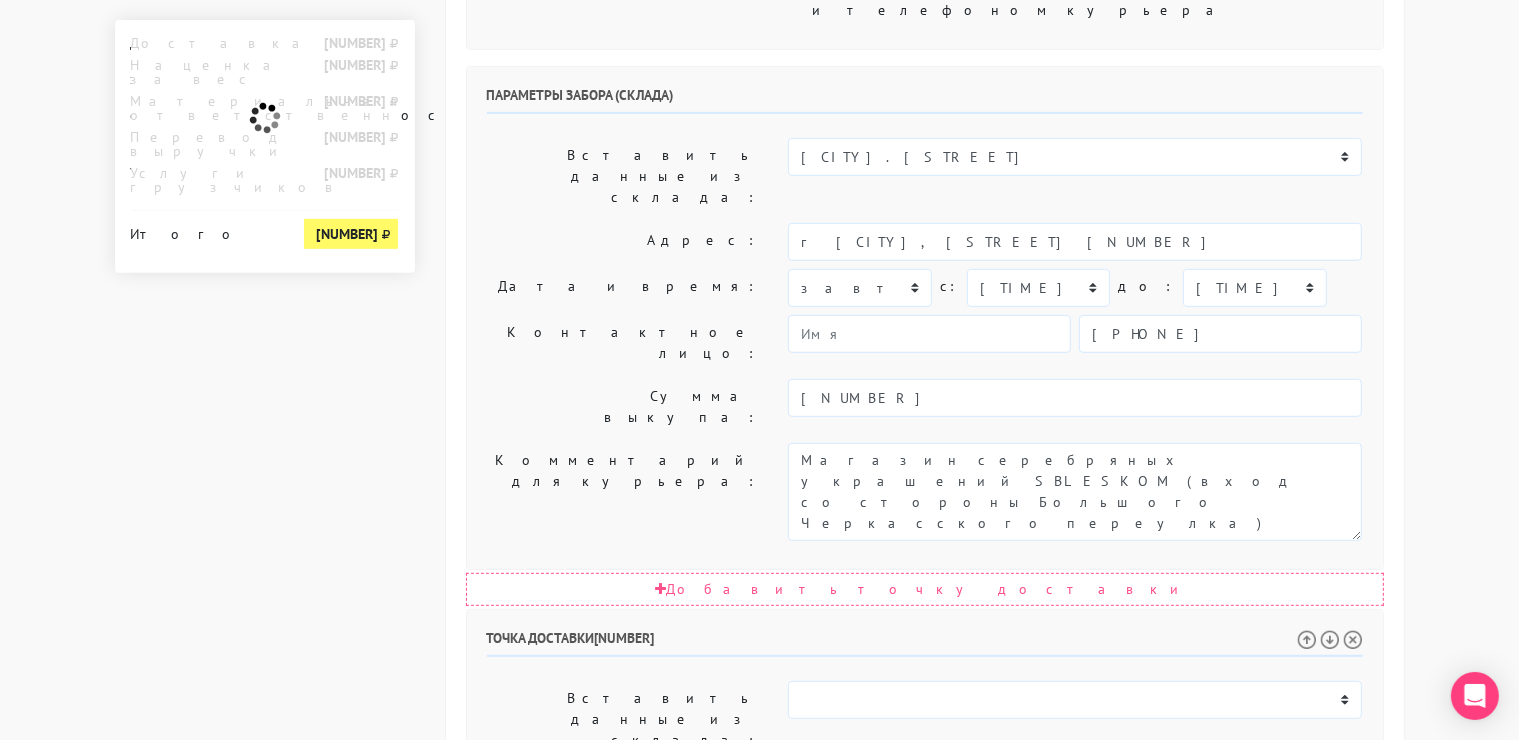 click on "Позвонить получателю за 1 час. отдать лично в руки" at bounding box center [1075, 971] 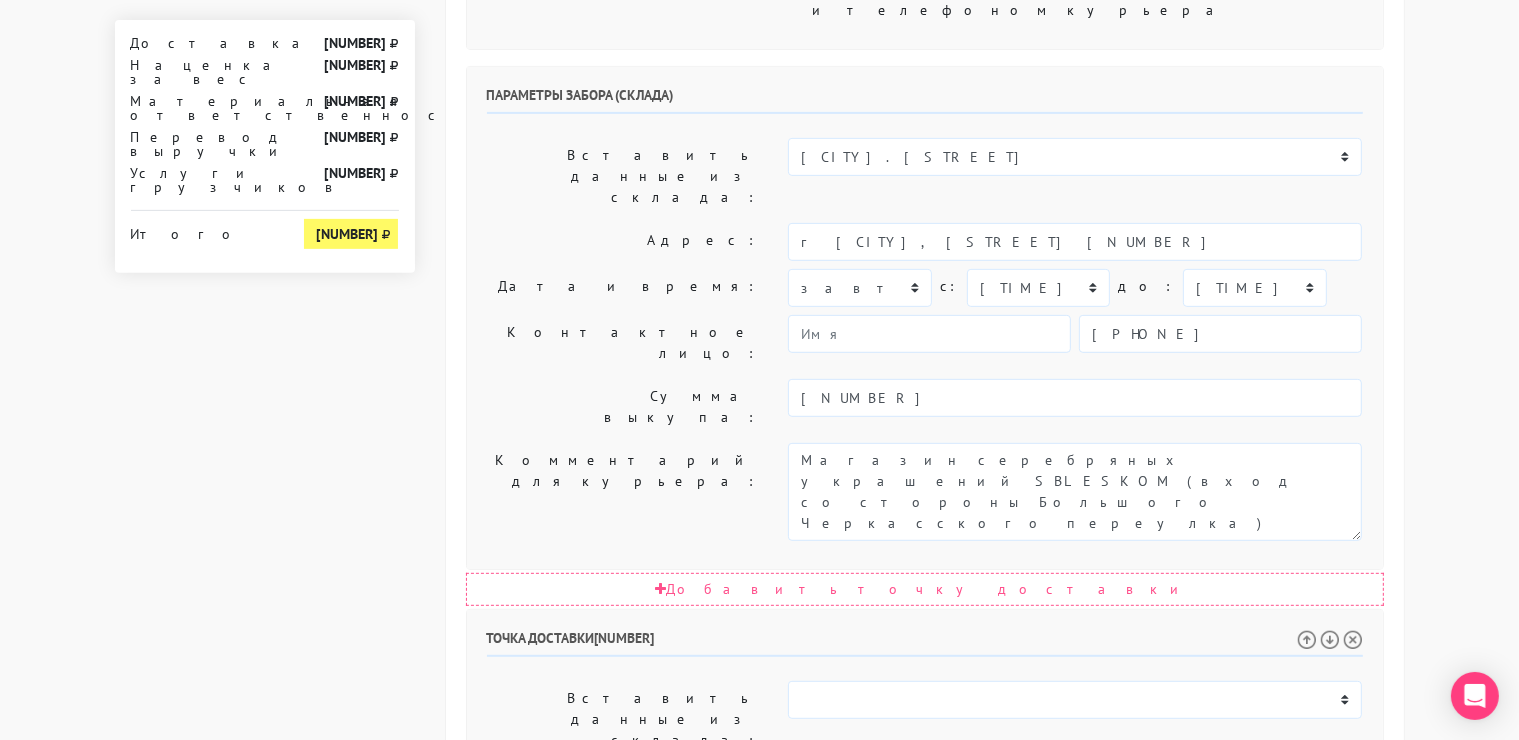 click on "Позвонить получателю за 1 час. отдать лично в руки" at bounding box center [1075, 971] 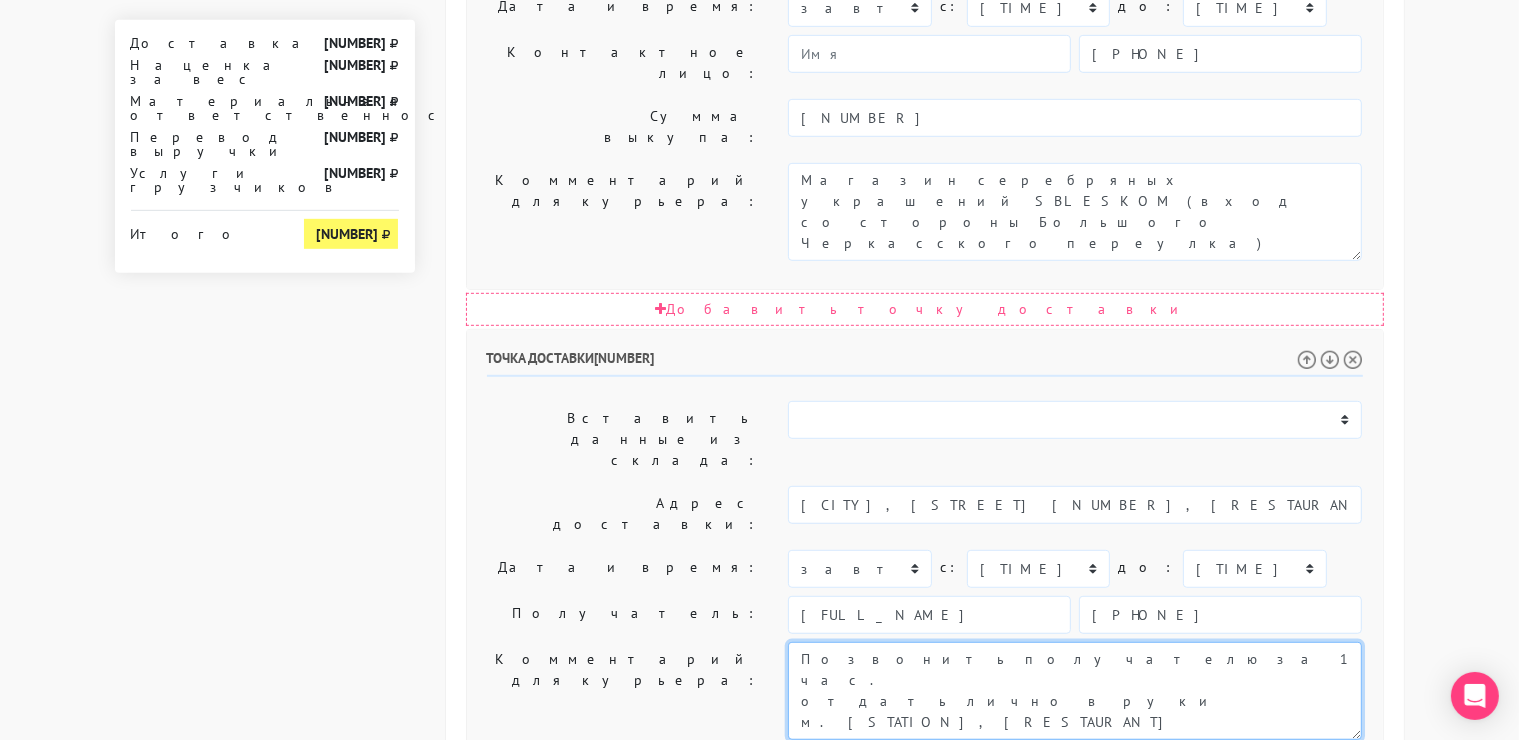 type on "Позвонить получателю за 1 час.
отдать лично в руки
м. Бауманская, ресторан Urban Winery" 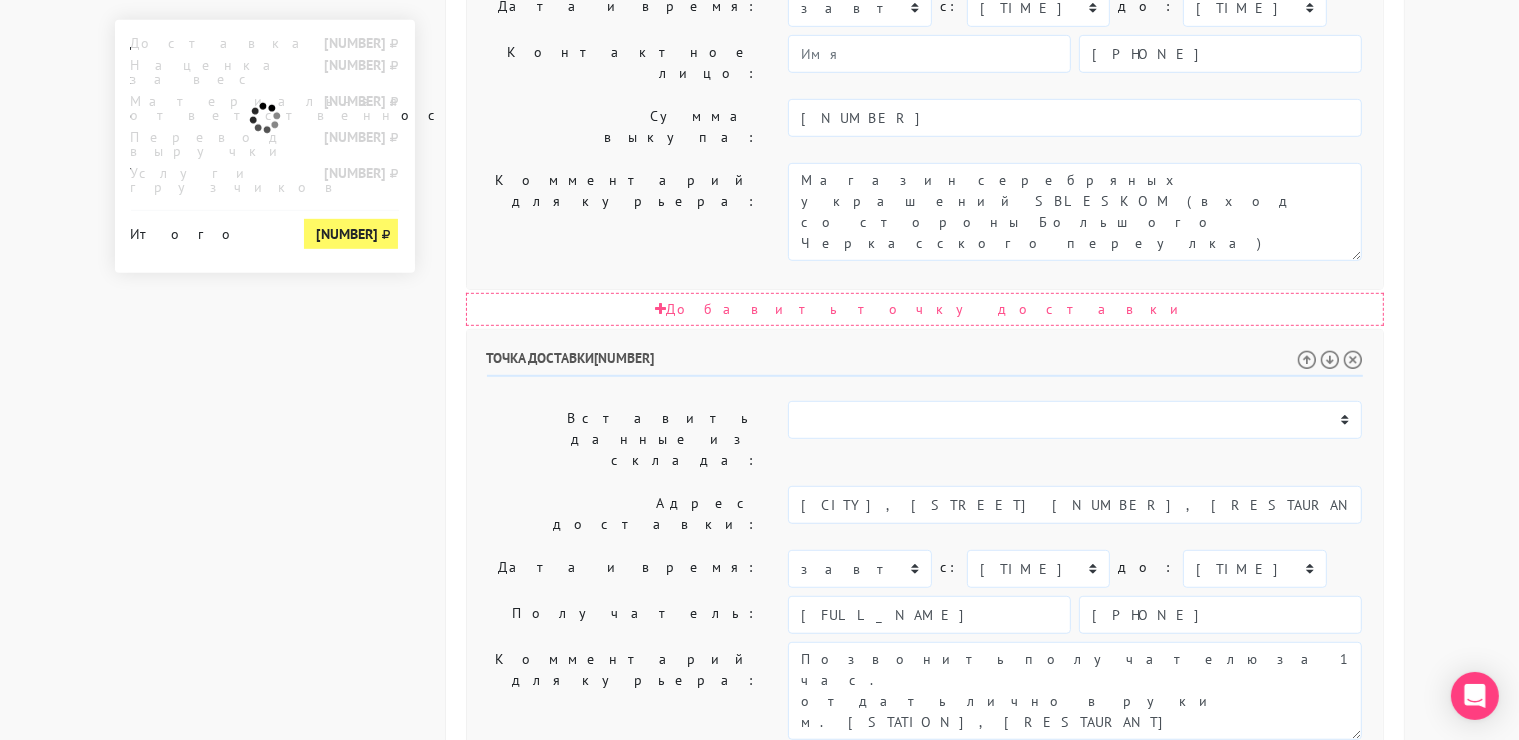click on "Создать заказ в Dostavista" at bounding box center [570, 1098] 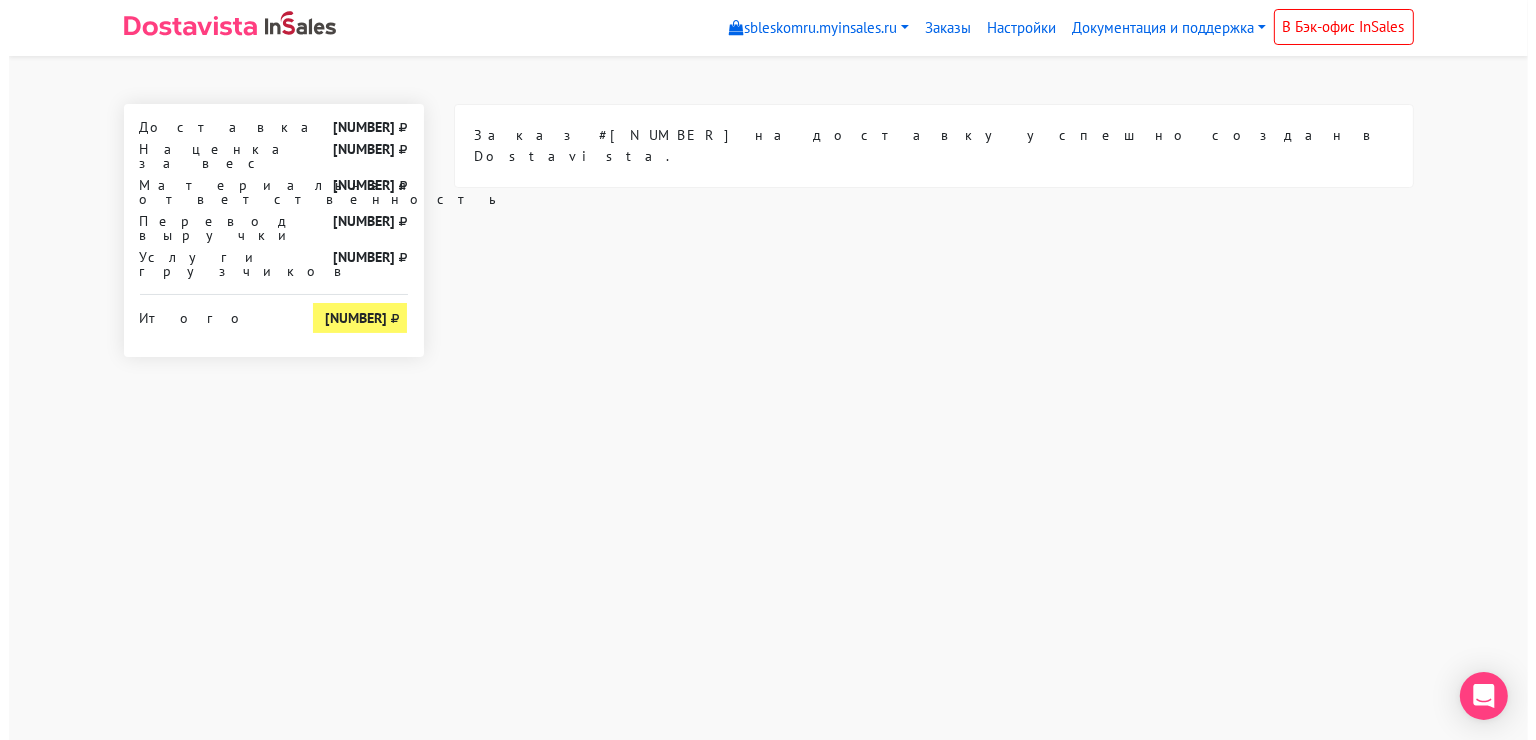 scroll, scrollTop: 0, scrollLeft: 0, axis: both 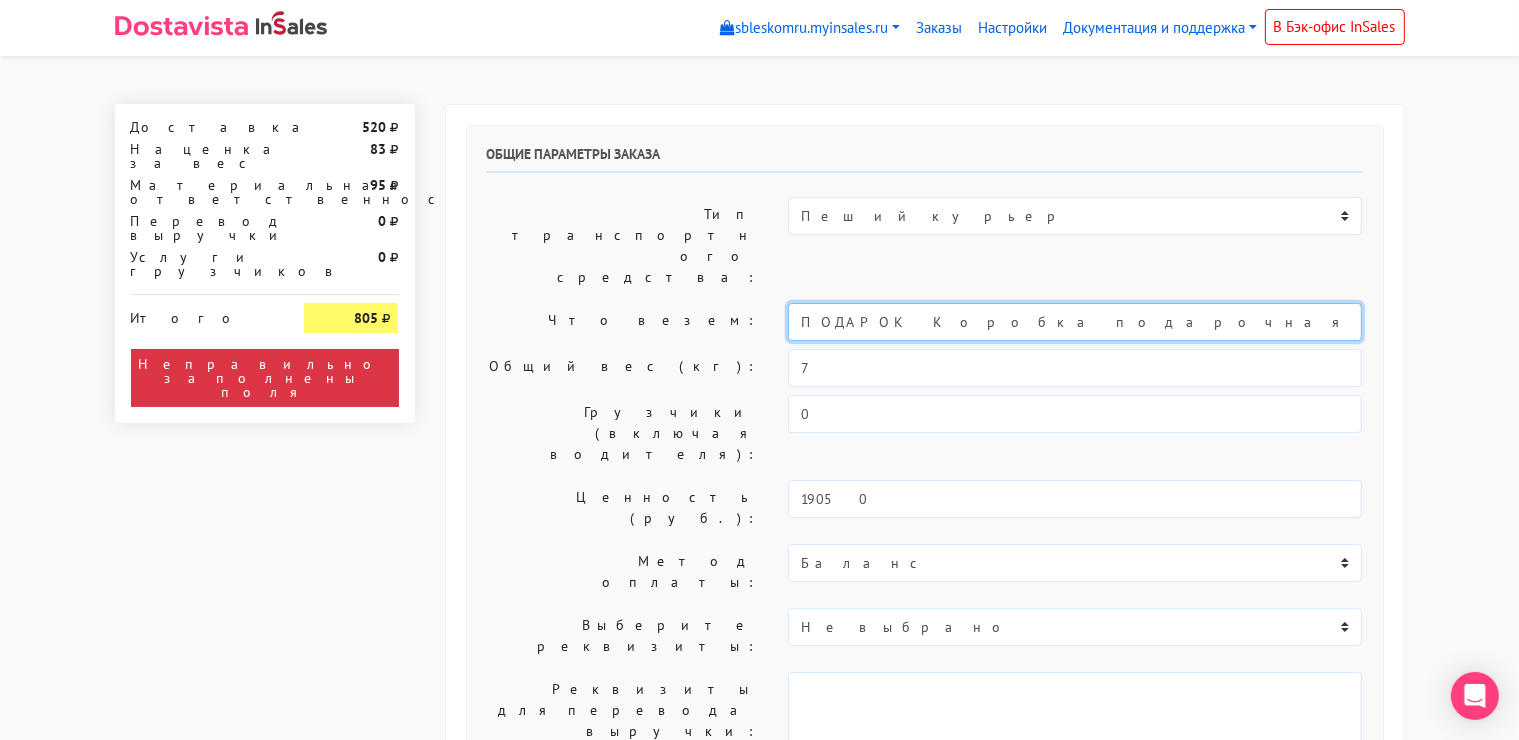 drag, startPoint x: 1088, startPoint y: 256, endPoint x: 766, endPoint y: 260, distance: 322.02484 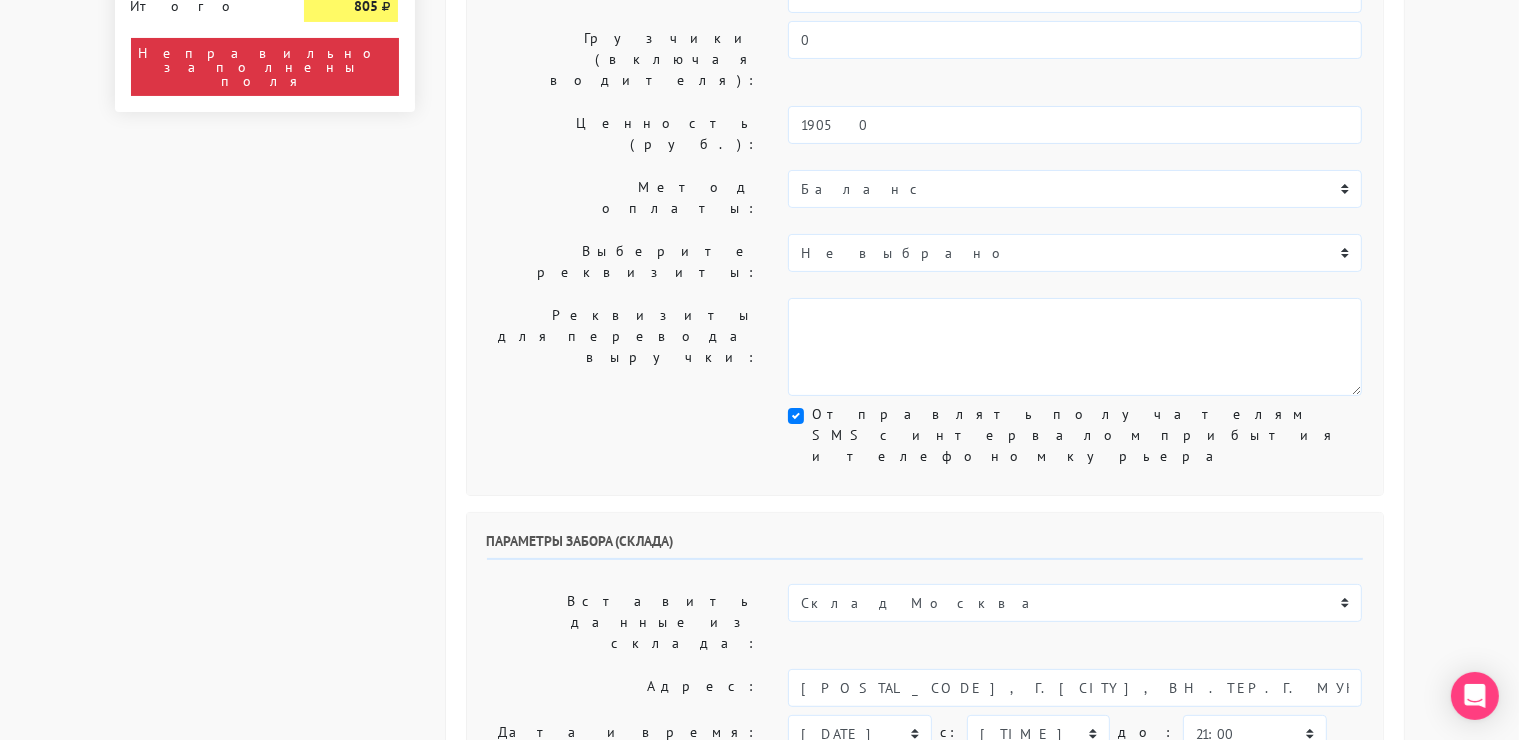scroll, scrollTop: 375, scrollLeft: 0, axis: vertical 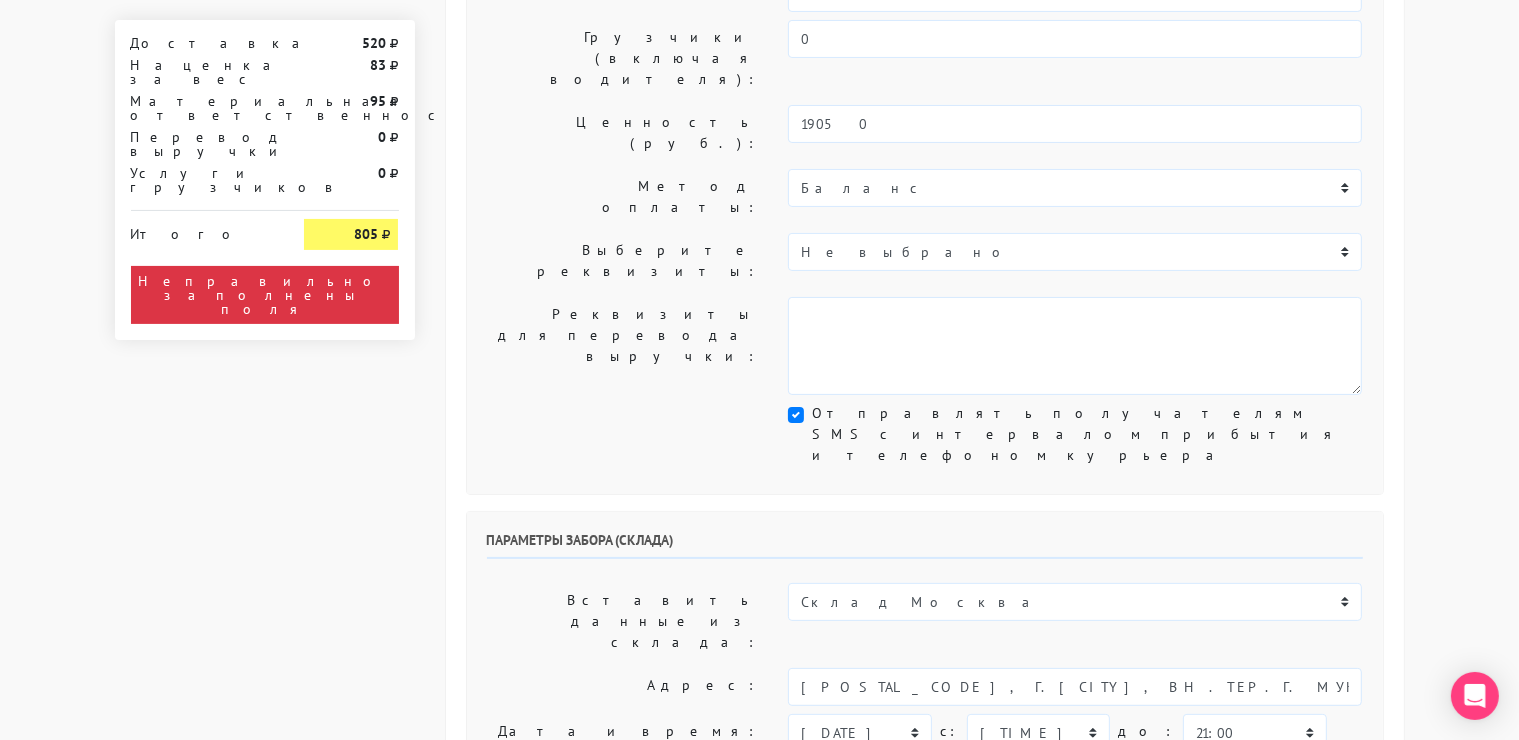 type on "украшения" 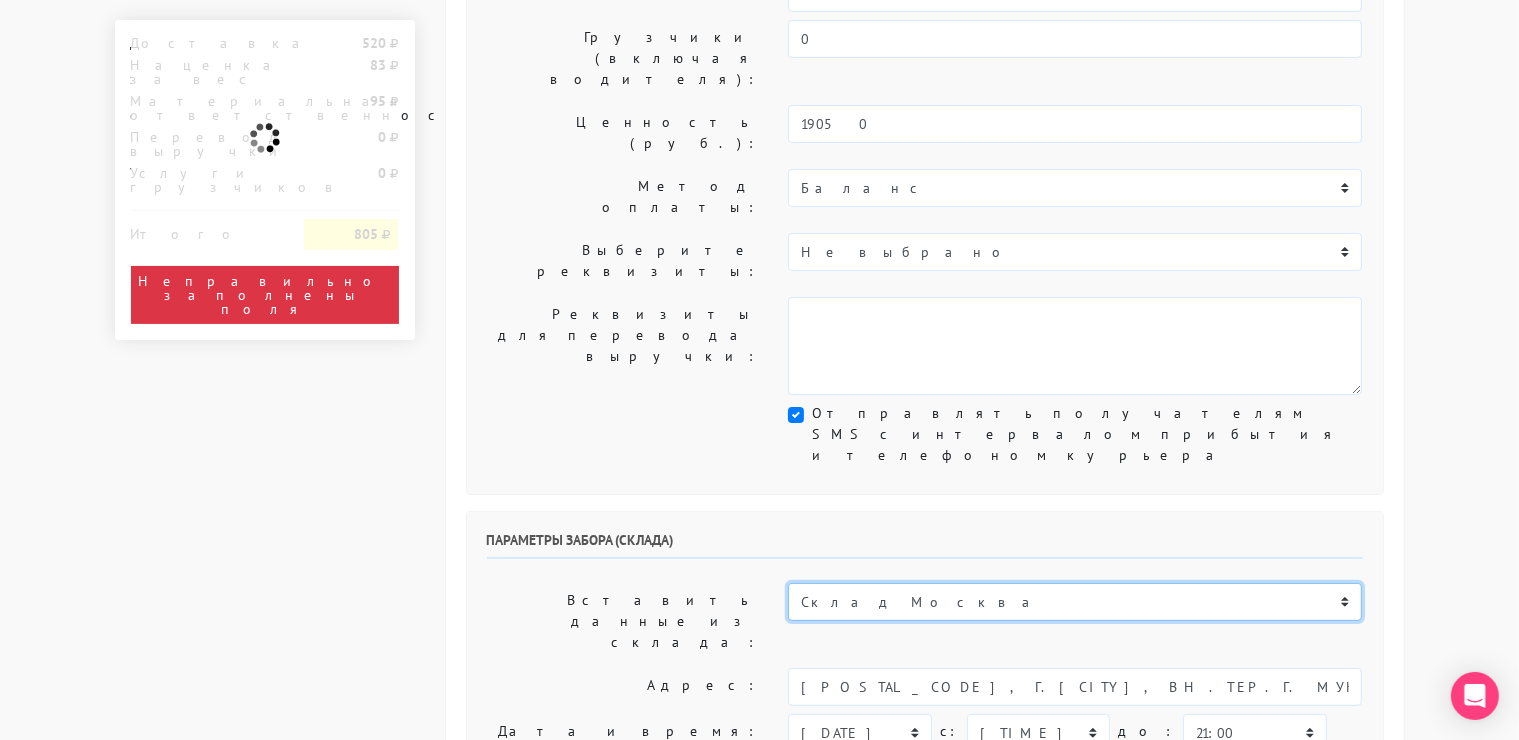 click on "Склад [CITY]
Склад [CITY]
[CITY].[STREET_NAME]
Склад [CITY]" at bounding box center [1075, 602] 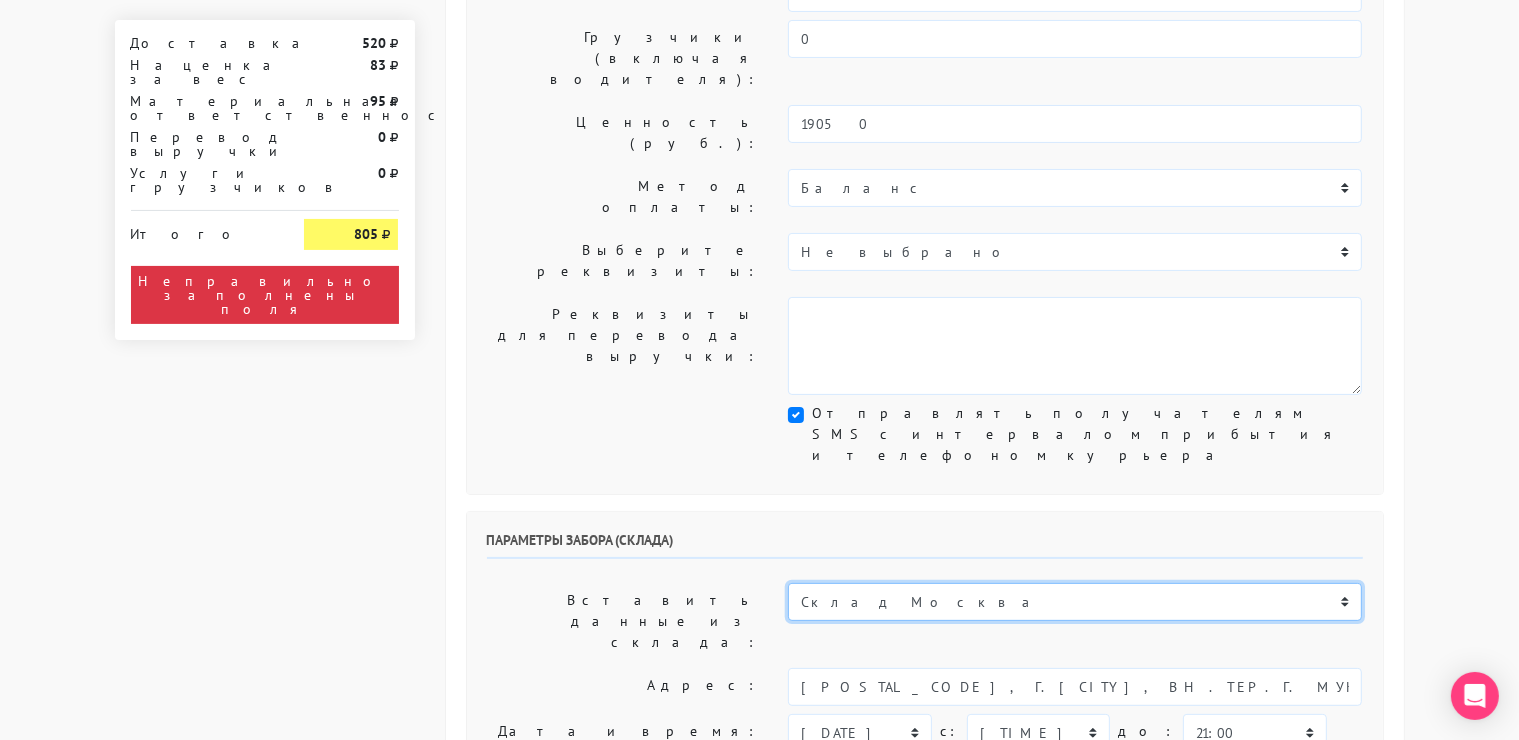 select on "1019" 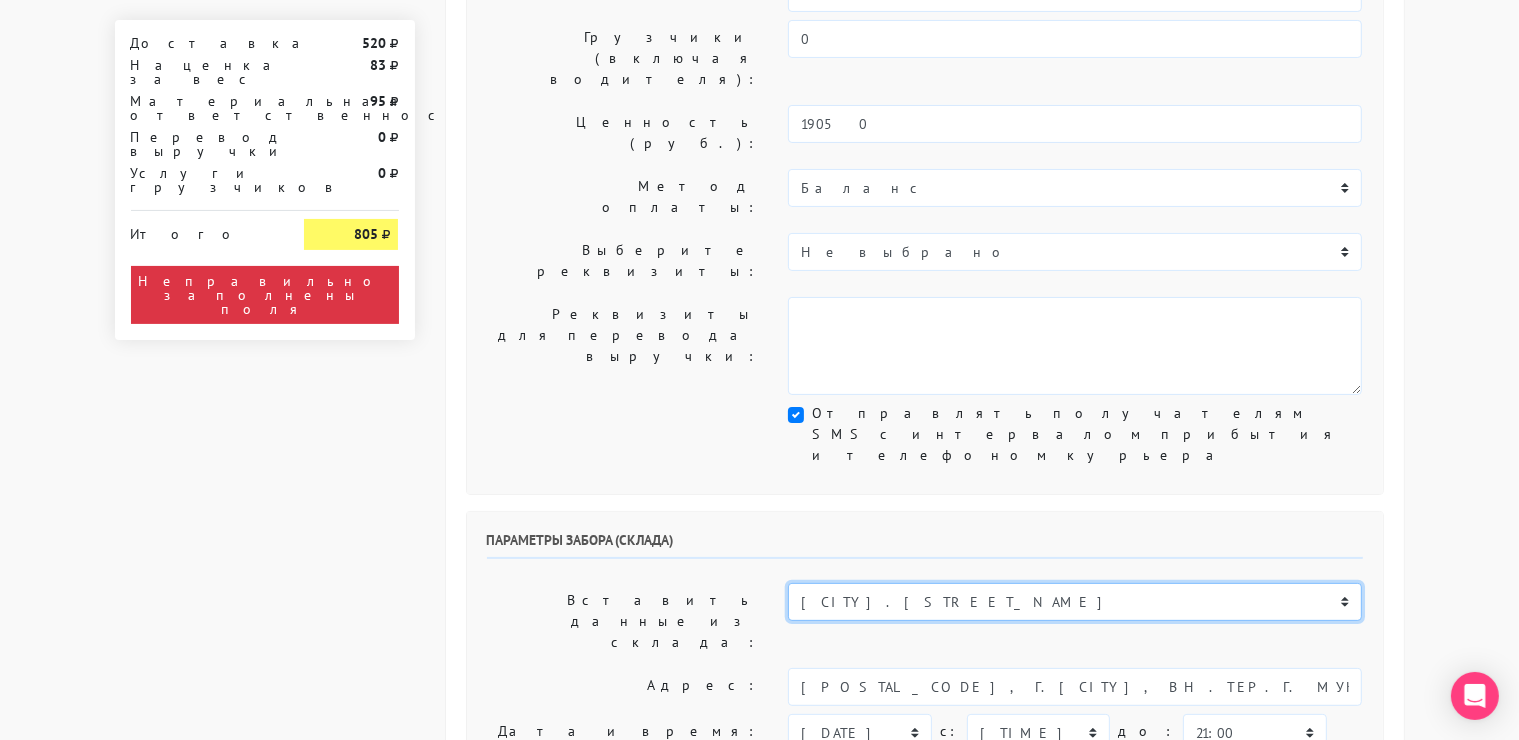 click on "Склад [CITY]
Склад [CITY]
[CITY].[STREET_NAME]
Склад [CITY]" at bounding box center [1075, 602] 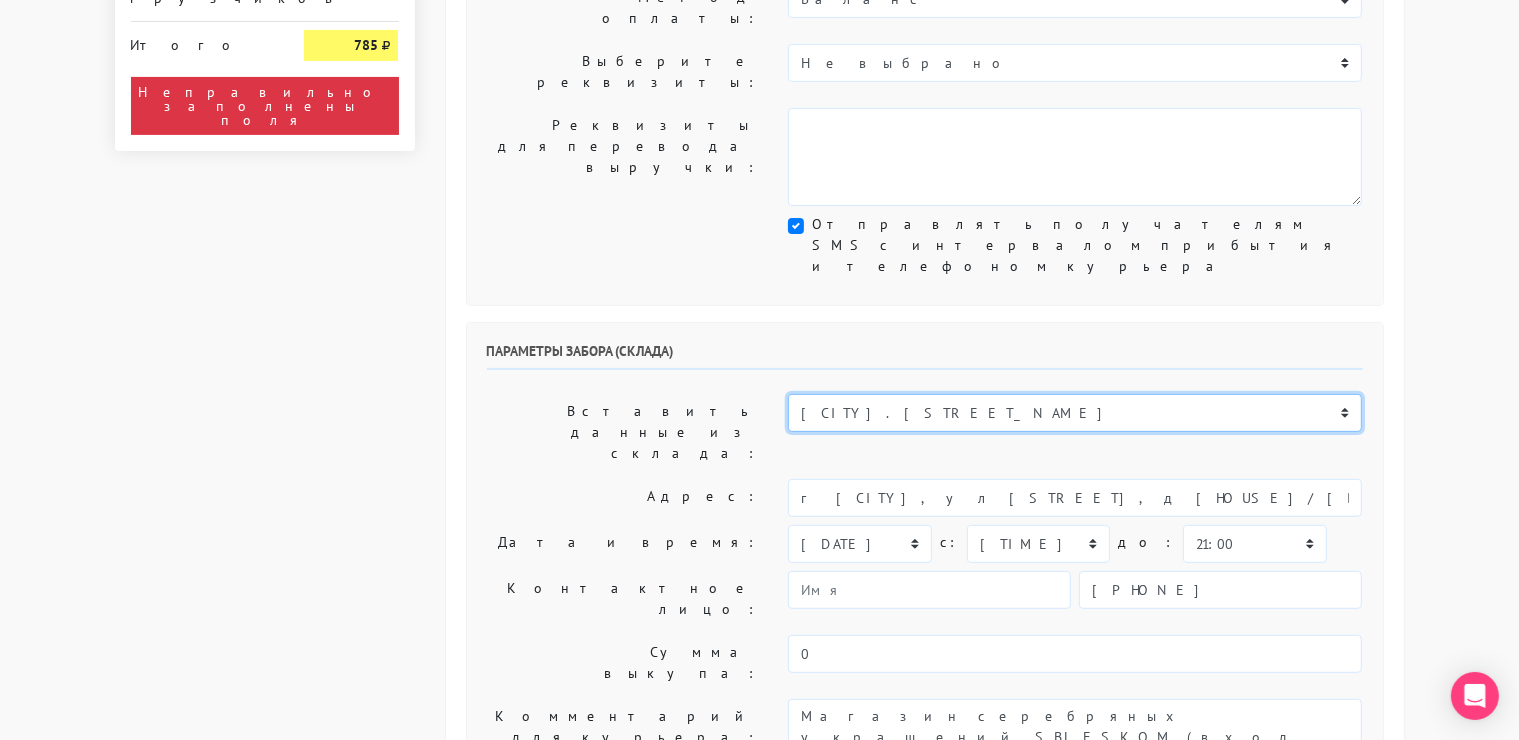 scroll, scrollTop: 570, scrollLeft: 0, axis: vertical 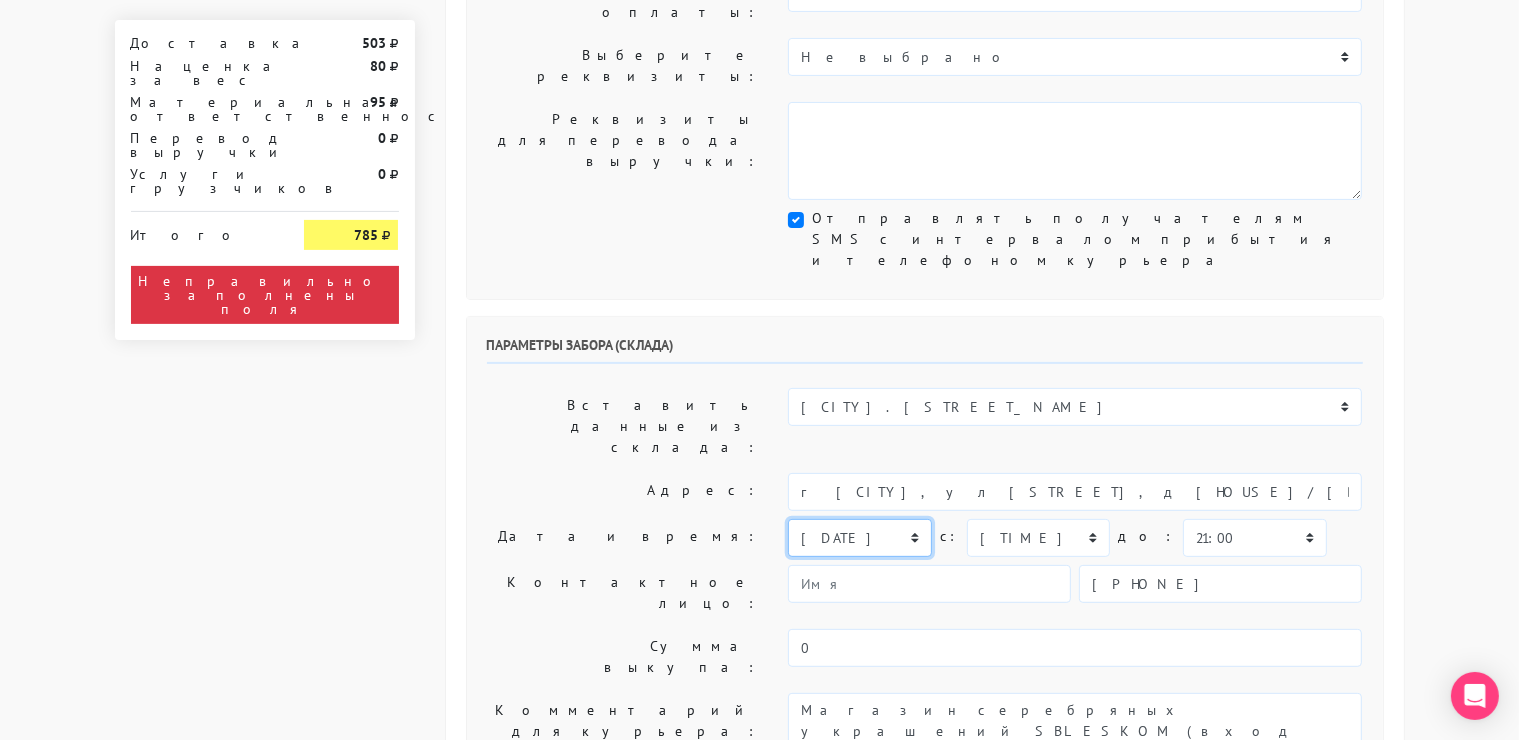 click on "[RELATIVE_DATE]
[RELATIVE_DATE]
[DATE]
[DATE]
[DATE]
[DATE]
[DATE]
[DATE]
[DATE]" at bounding box center (859, 538) 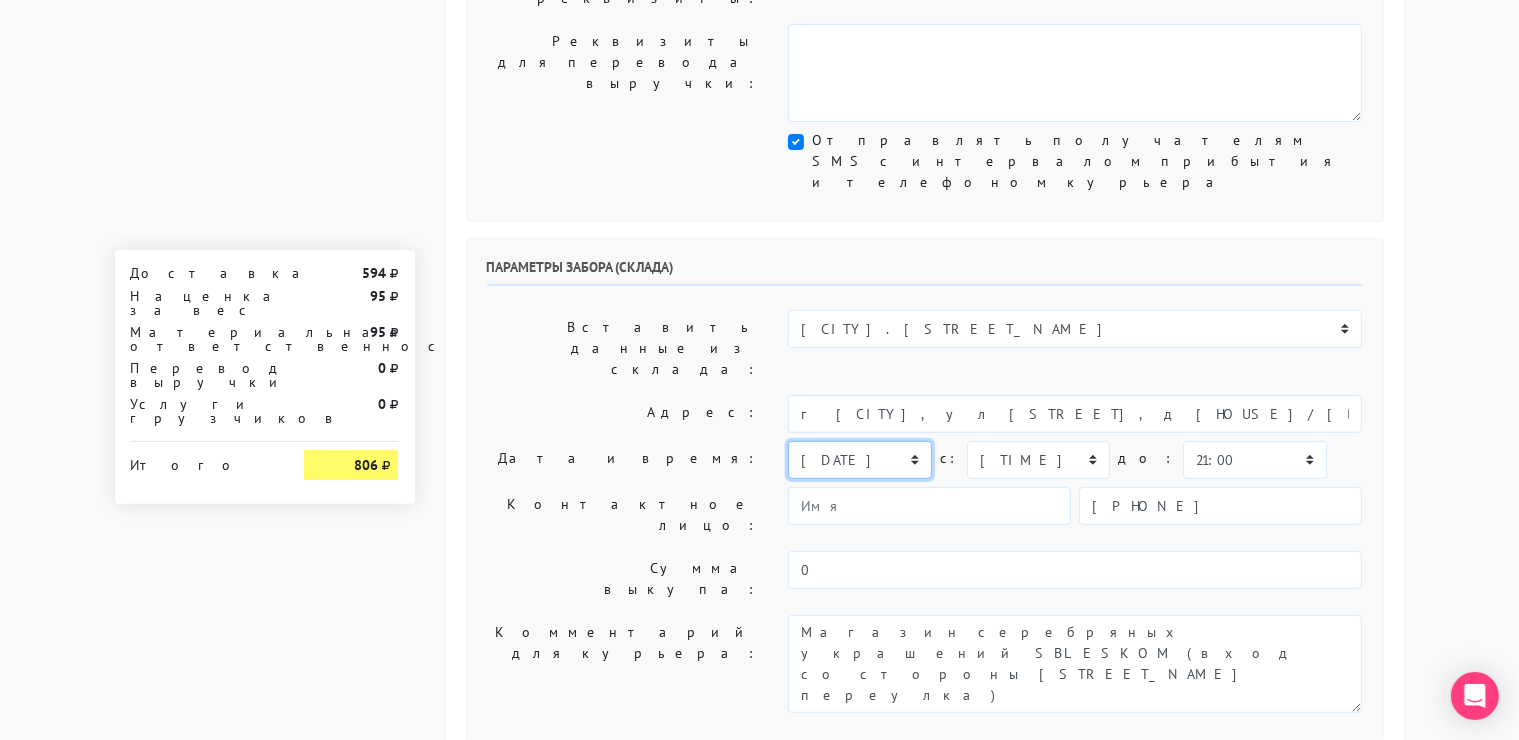 scroll, scrollTop: 599, scrollLeft: 0, axis: vertical 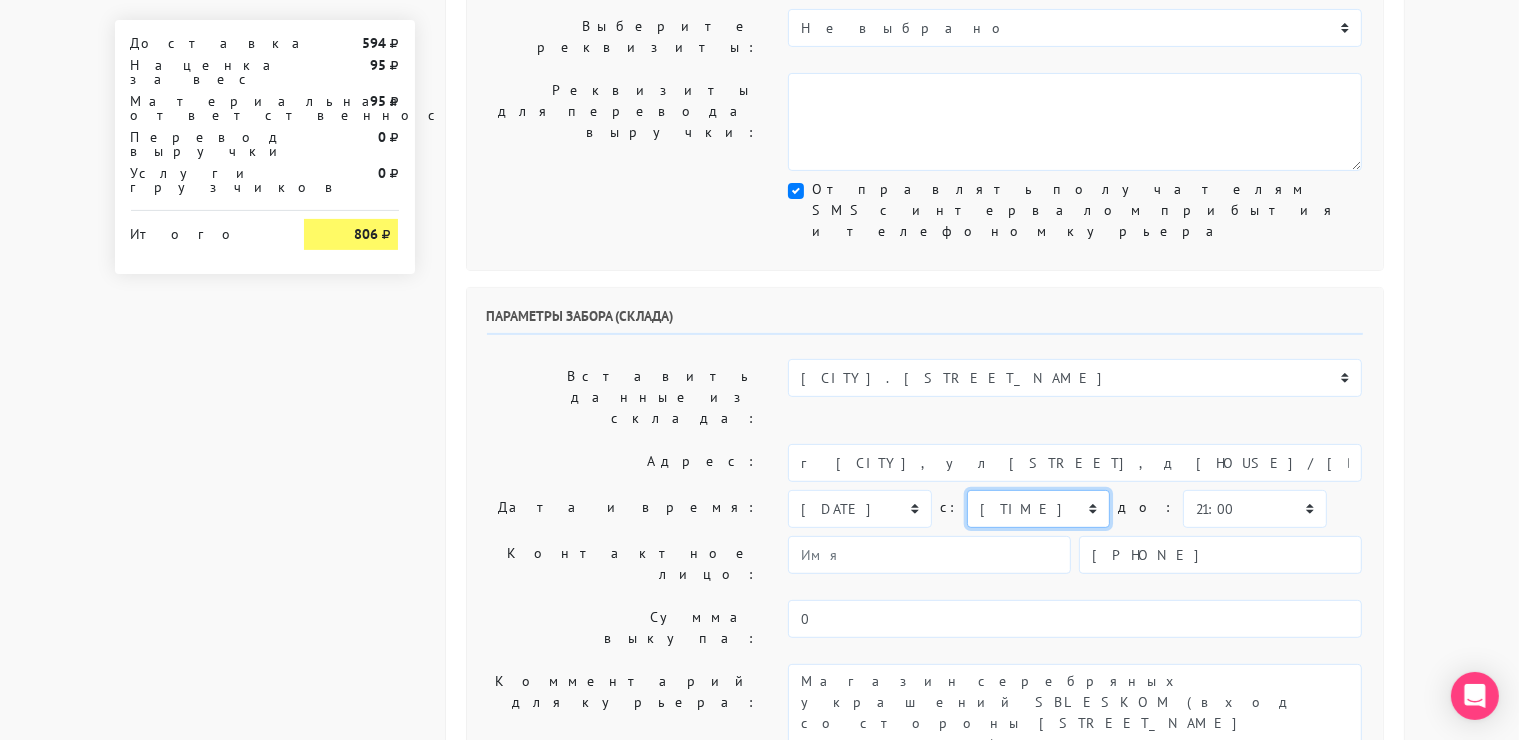click on "[TIME]
[TIME]
[TIME]
[TIME]
[TIME]
[TIME]
[TIME]
[TIME]
[TIME] [TIME] [TIME] [TIME] [TIME] [TIME] [TIME] [TIME] [TIME]" at bounding box center (1038, 509) 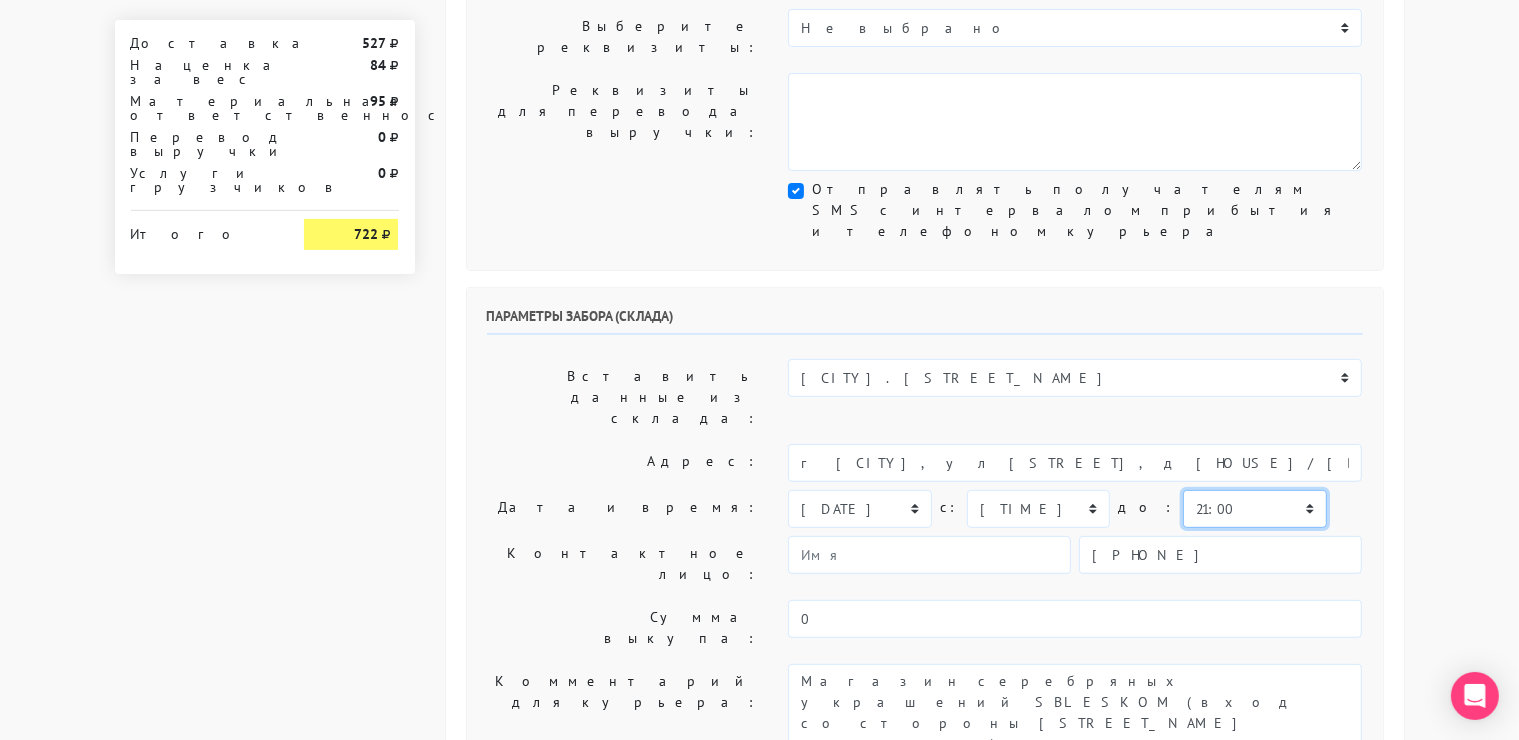 click on "[TIME]
[TIME]
[TIME]
[TIME]
[TIME]
[TIME]
[TIME]
[TIME]
[TIME] [TIME] [TIME] [TIME] [TIME] [TIME] [TIME] [TIME] [TIME]" at bounding box center (1254, 509) 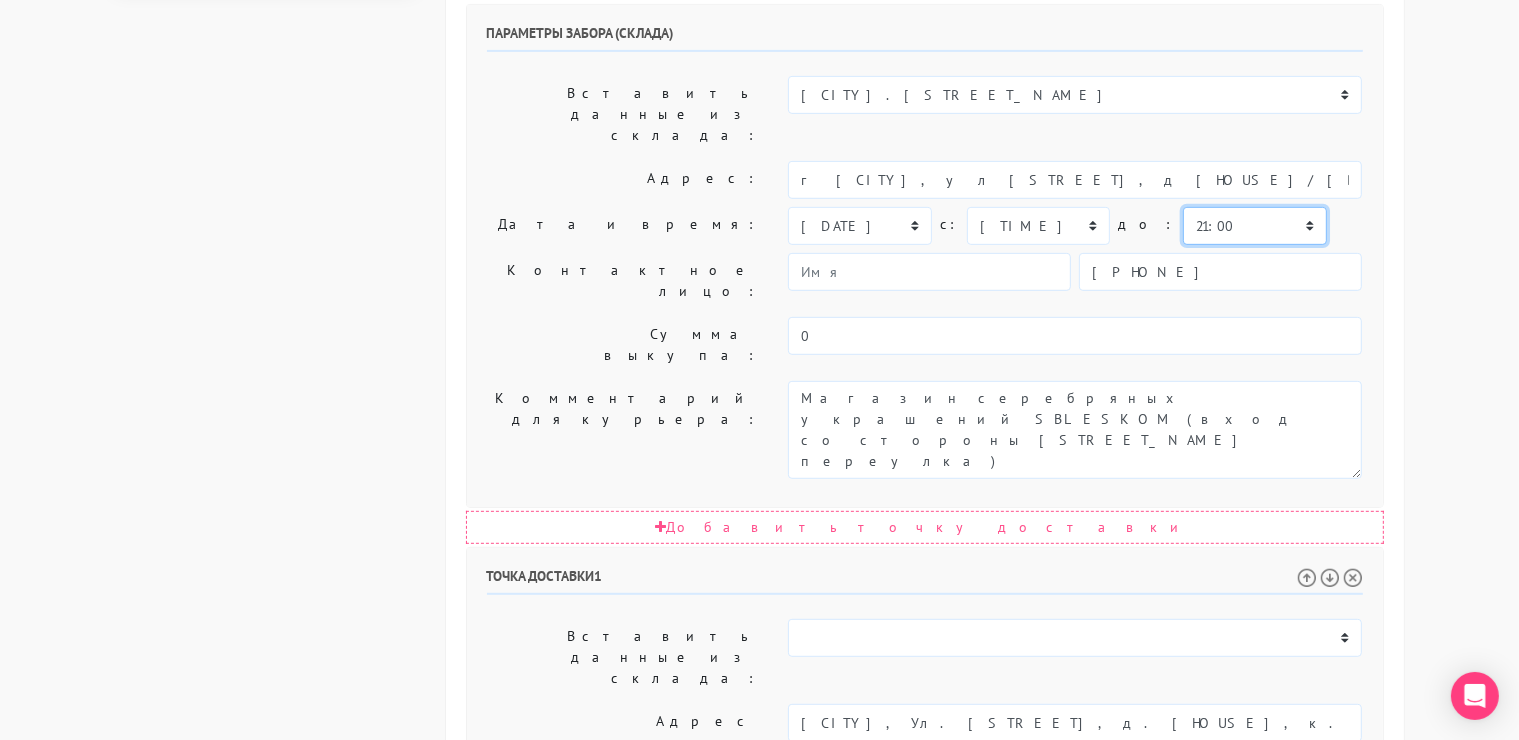 scroll, scrollTop: 886, scrollLeft: 0, axis: vertical 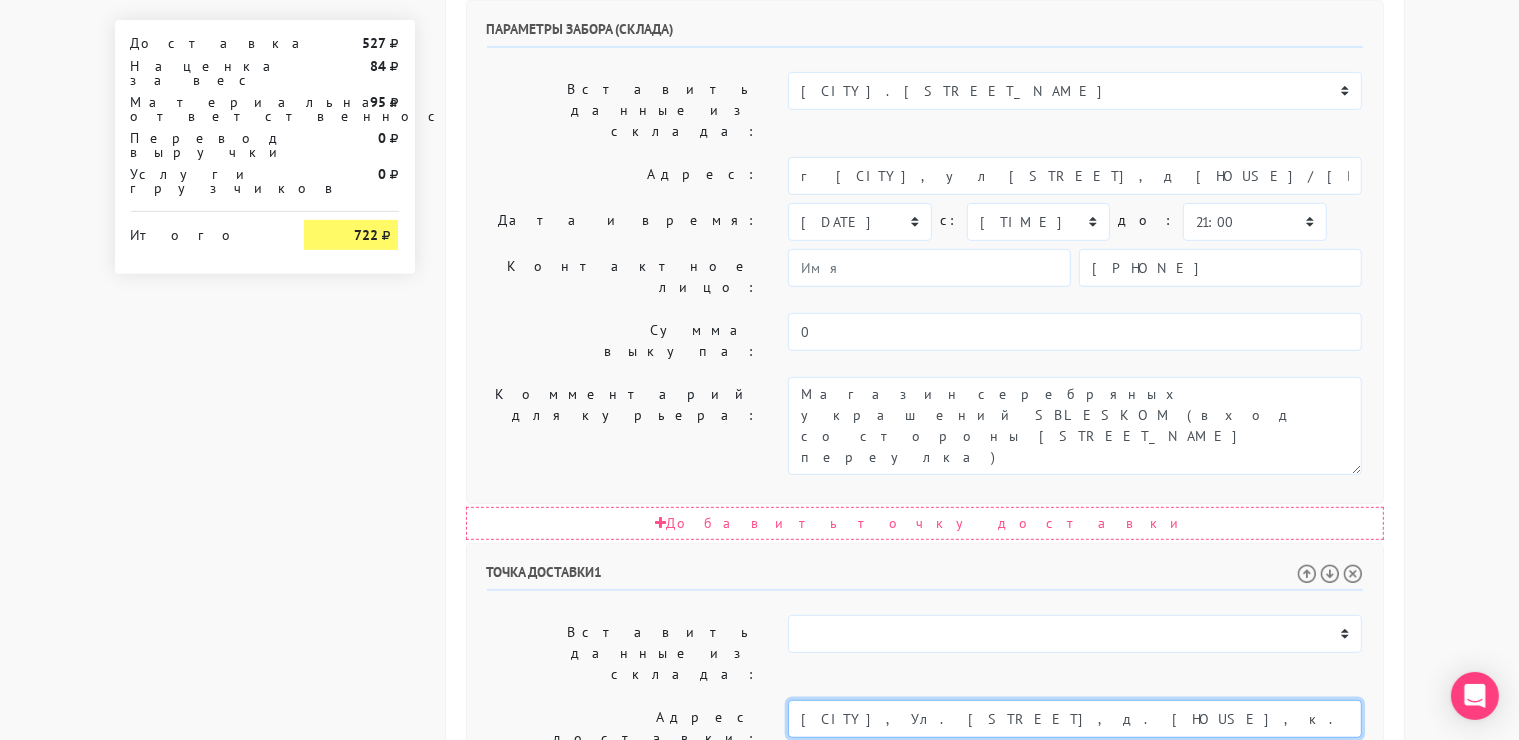 drag, startPoint x: 1092, startPoint y: 406, endPoint x: 1036, endPoint y: 401, distance: 56.22277 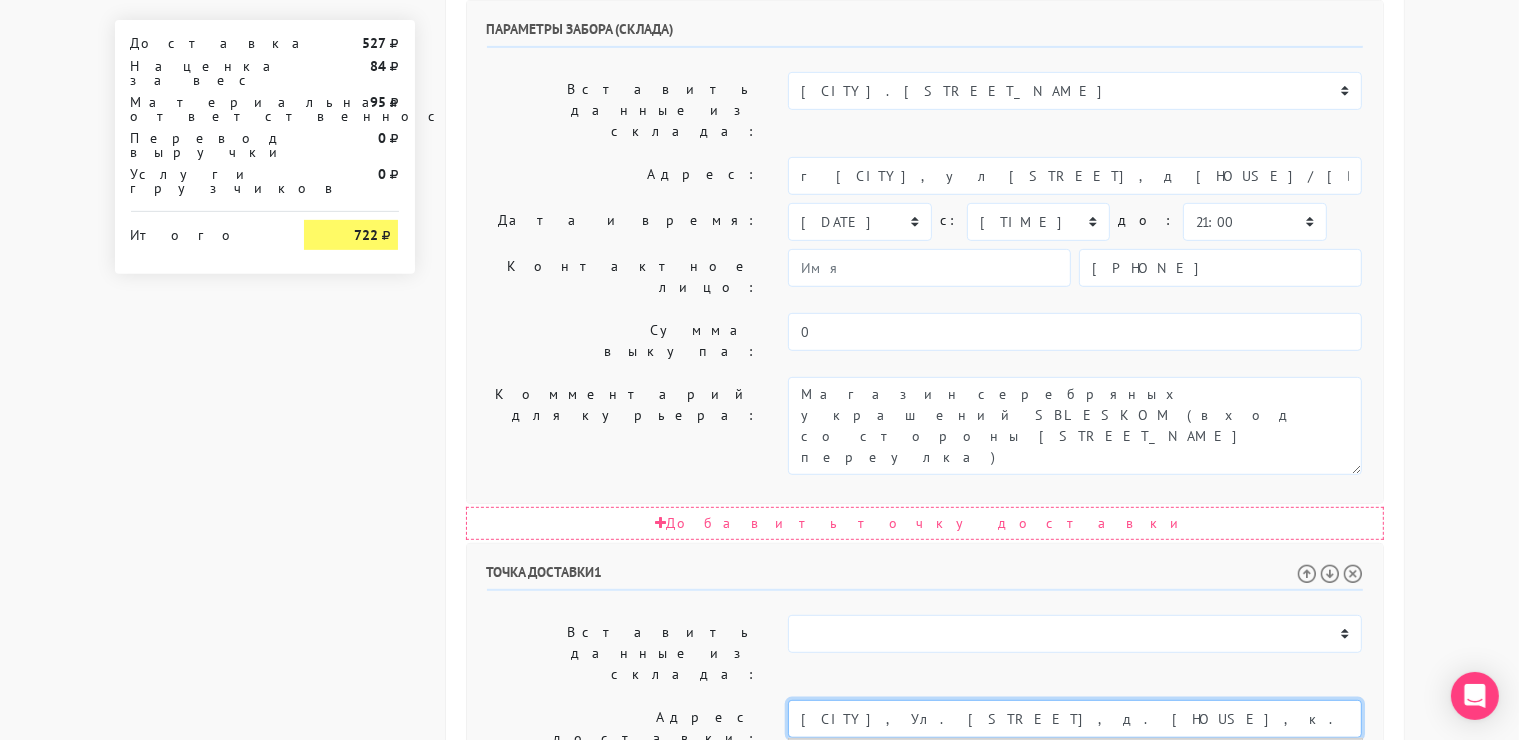 click on "Москва, Мосфильмовская улица, 98 к2" at bounding box center [1075, 752] 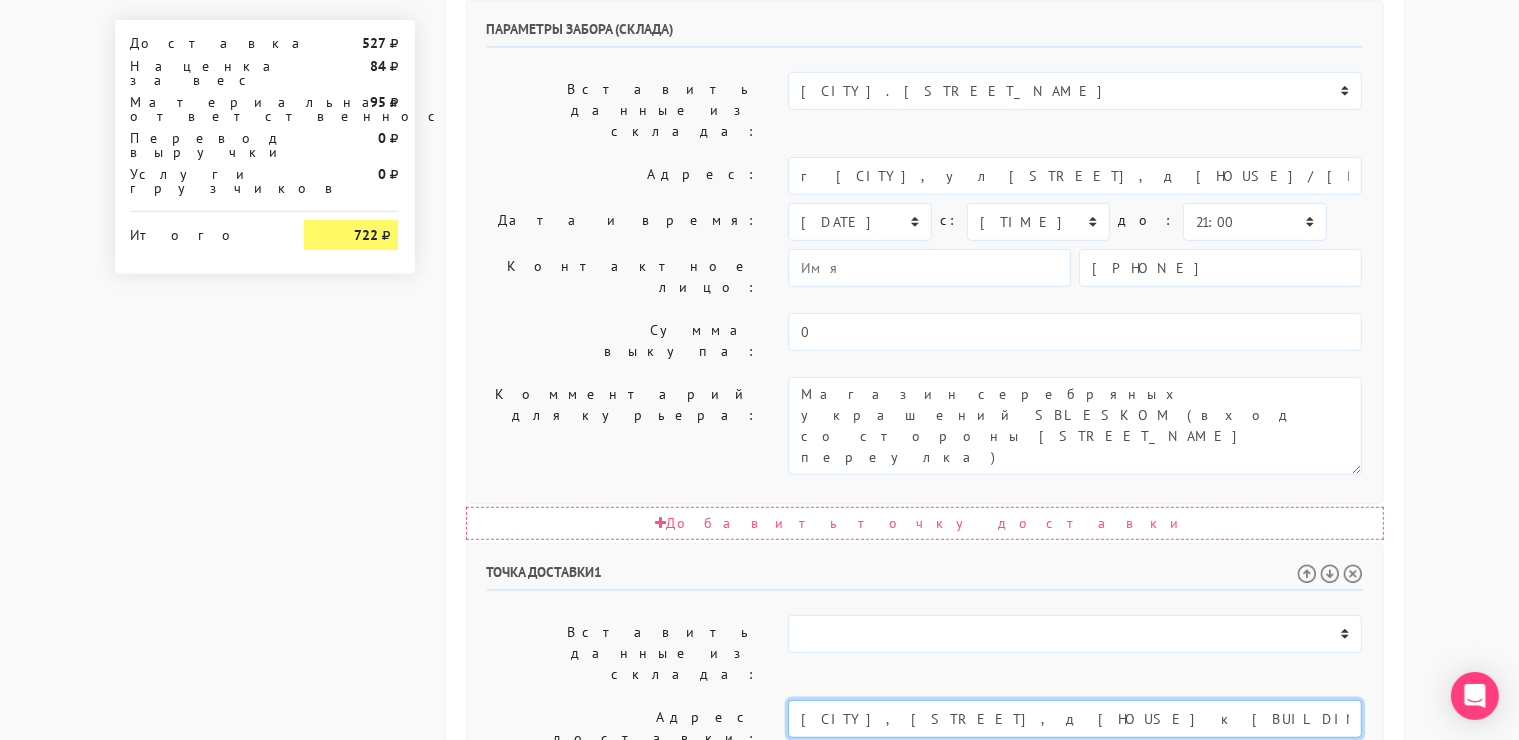 type on "Москва, Мосфильмовская улица, 98 к2" 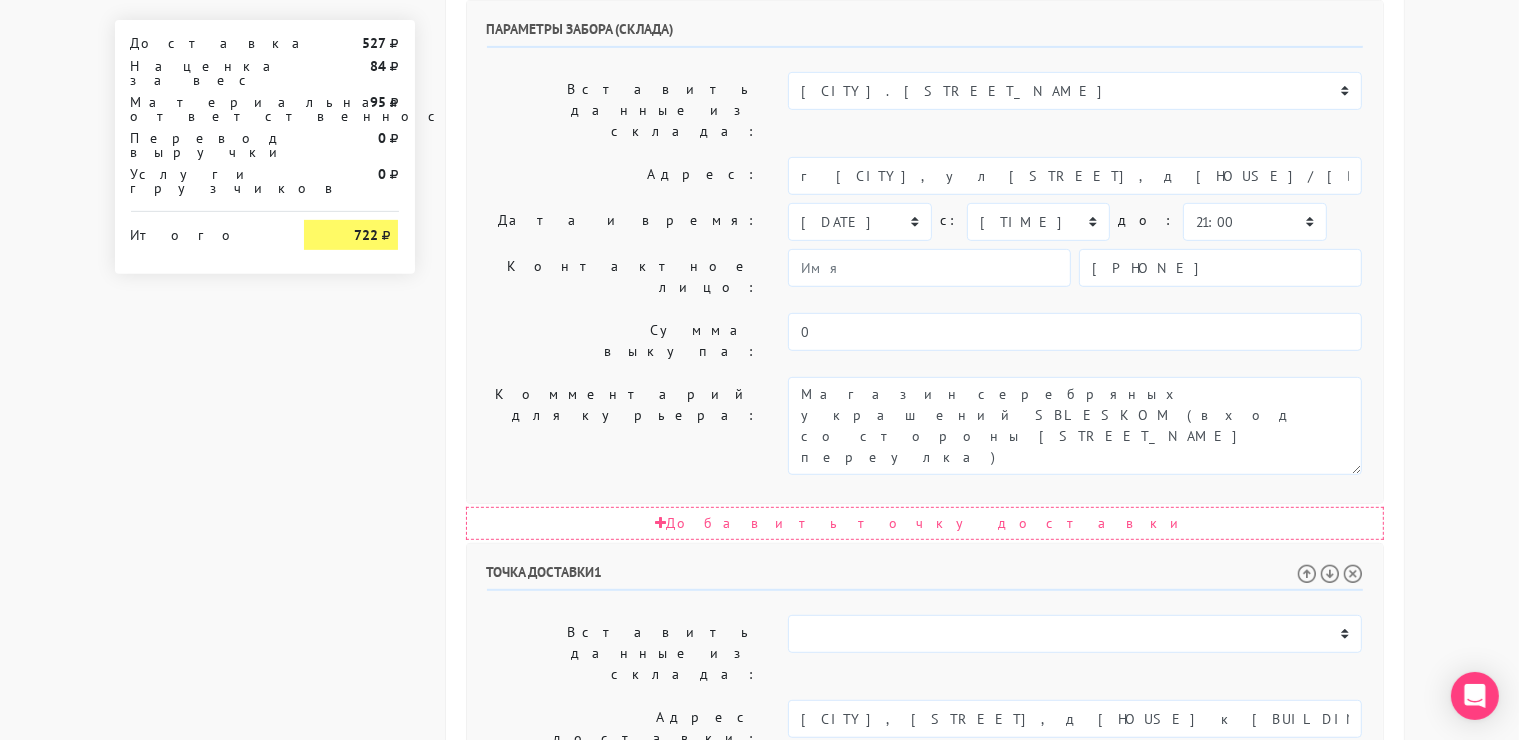 drag, startPoint x: 1000, startPoint y: 546, endPoint x: 1144, endPoint y: 546, distance: 144 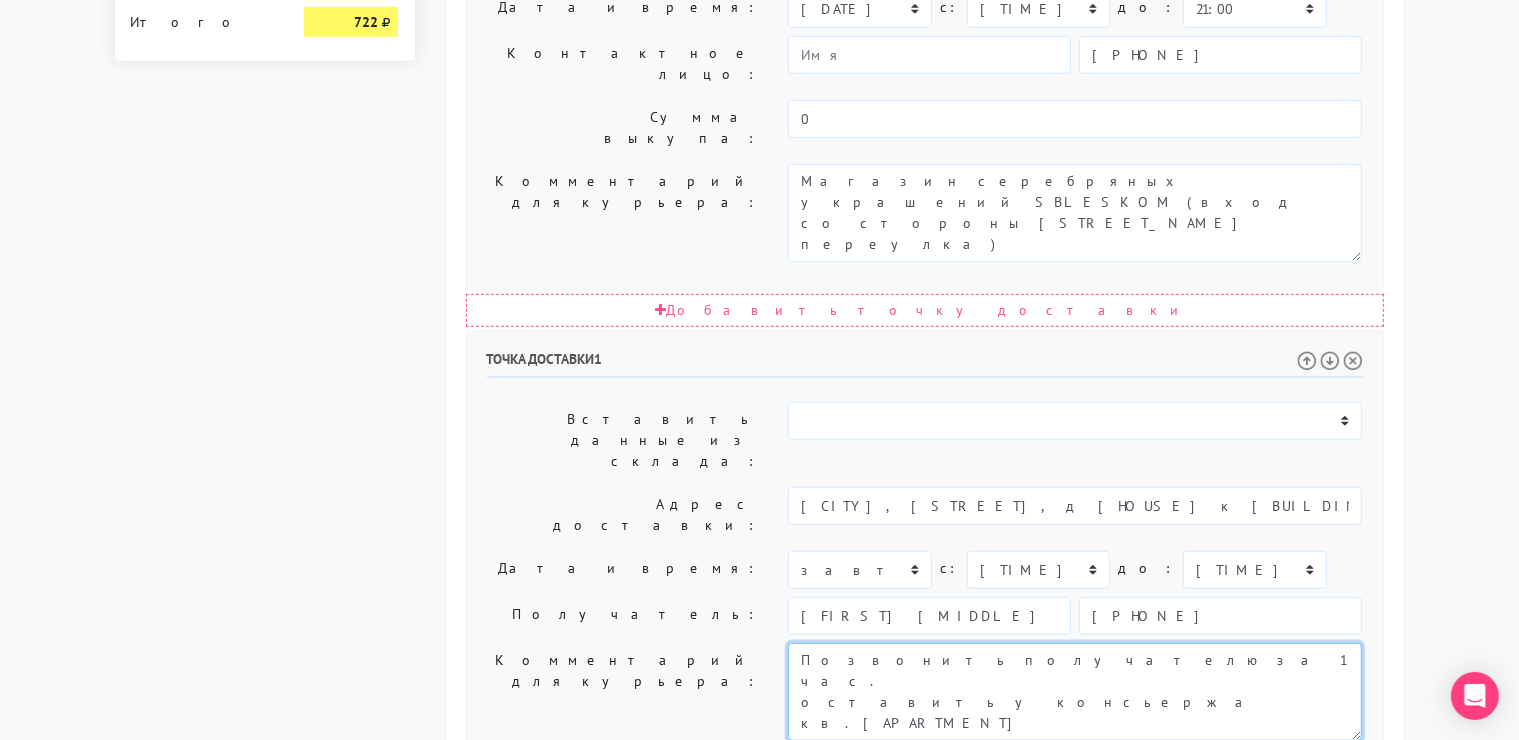 scroll, scrollTop: 1100, scrollLeft: 0, axis: vertical 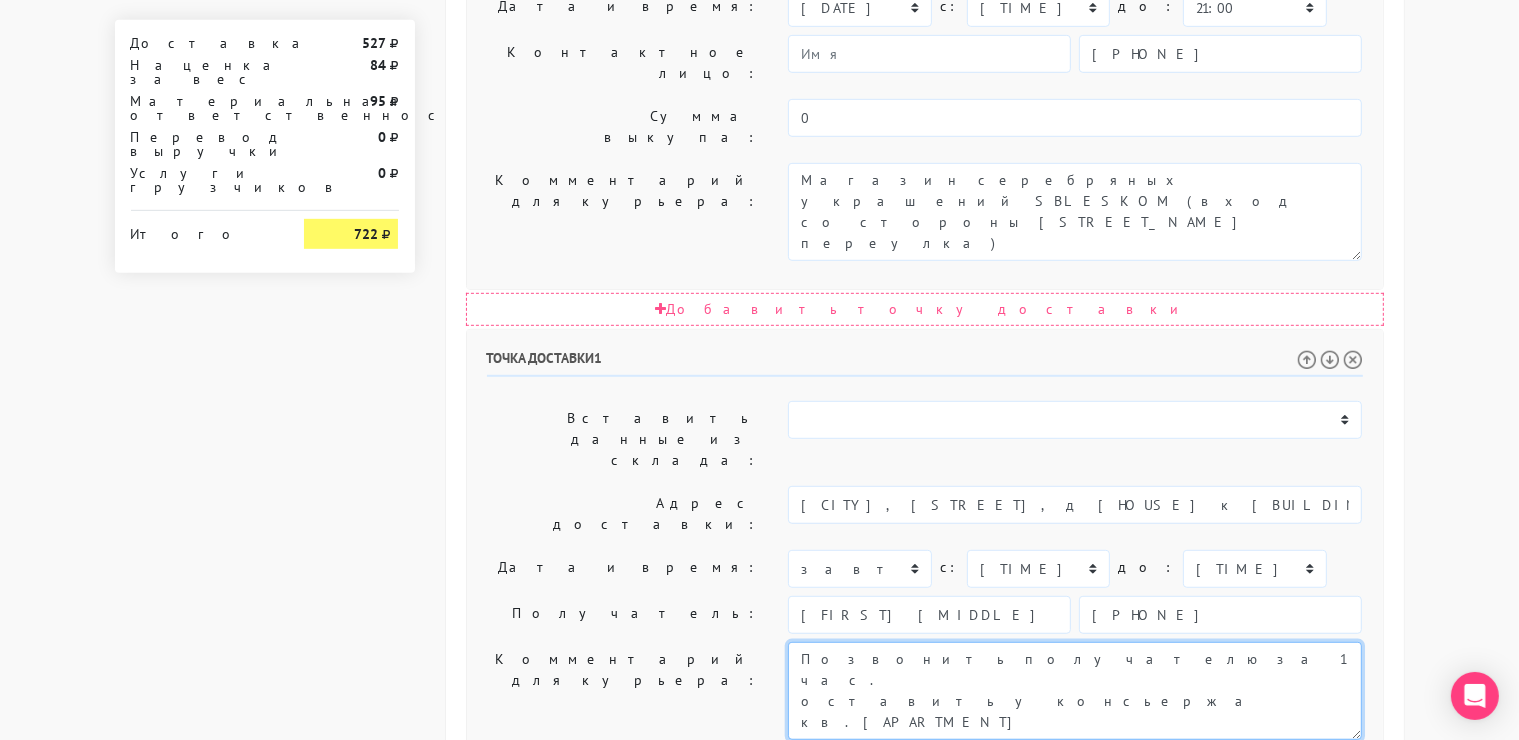 type on "Позвонить получателю за 1 час.
оставить у консьержа
кв.199" 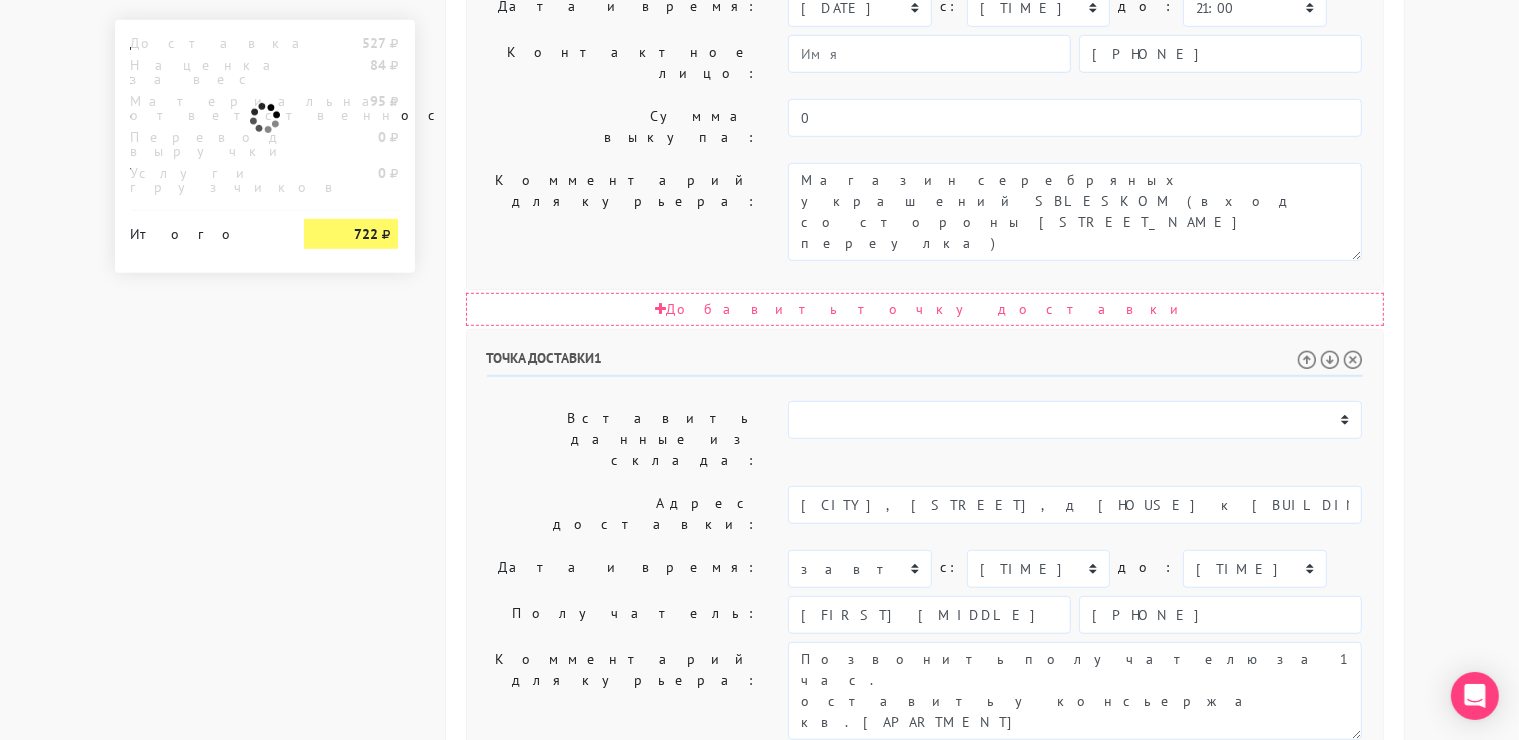 click on "Создать заказ в Dostavista" at bounding box center (570, 1098) 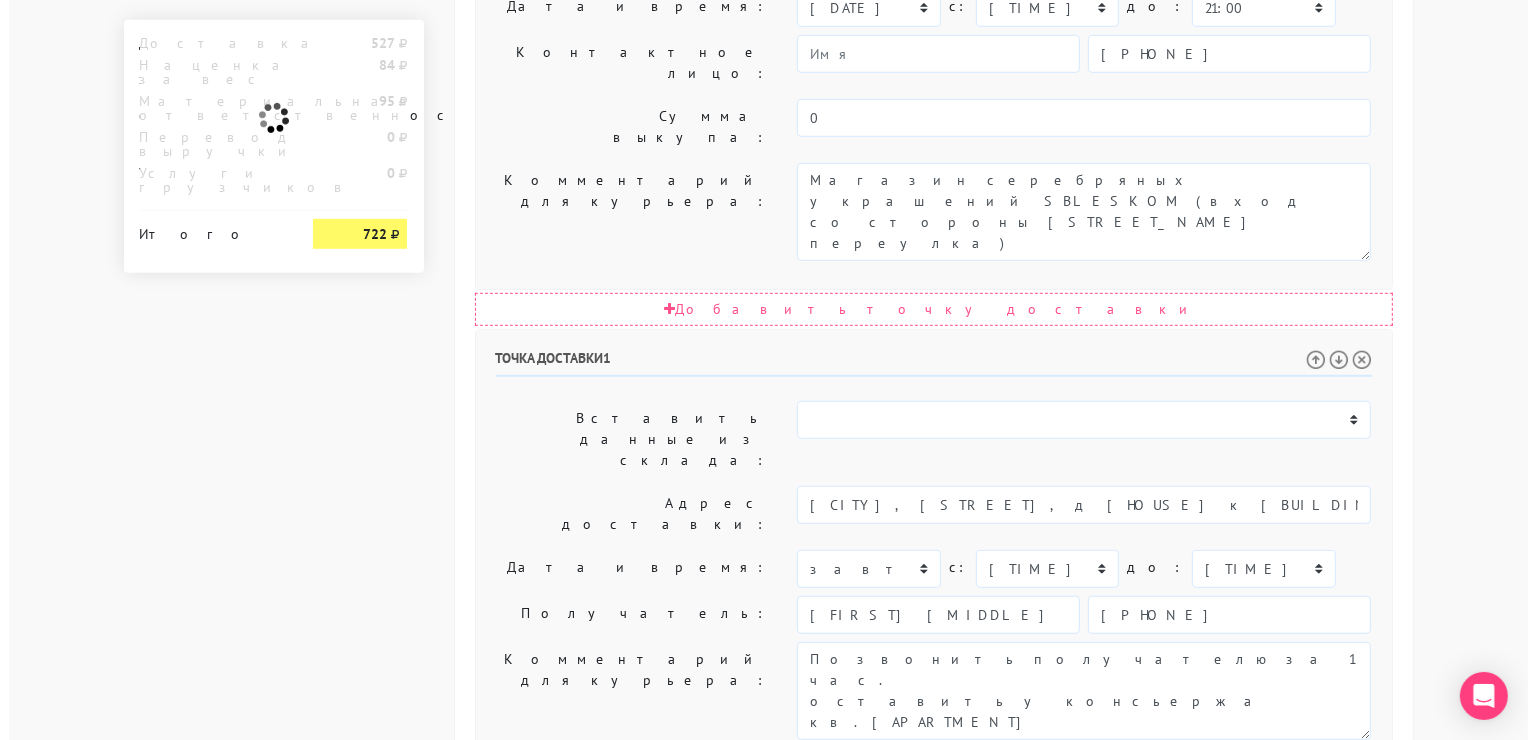 scroll, scrollTop: 0, scrollLeft: 0, axis: both 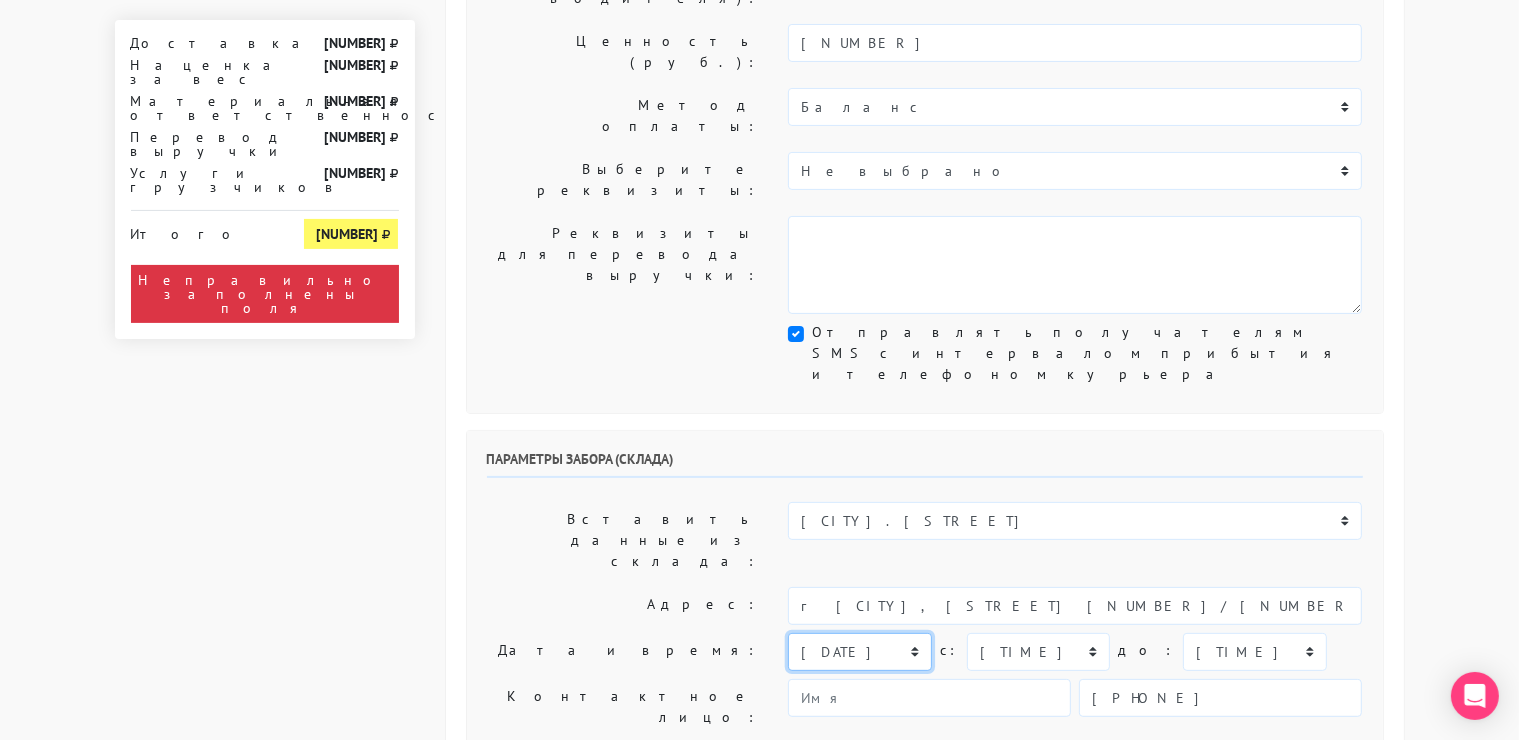 click on "[RELATIVE_DATE]
[RELATIVE_DATE]
[DATE]
[DATE]
[DATE]
[DATE]
[DATE]
[DATE]
[DATE]" at bounding box center (859, 652) 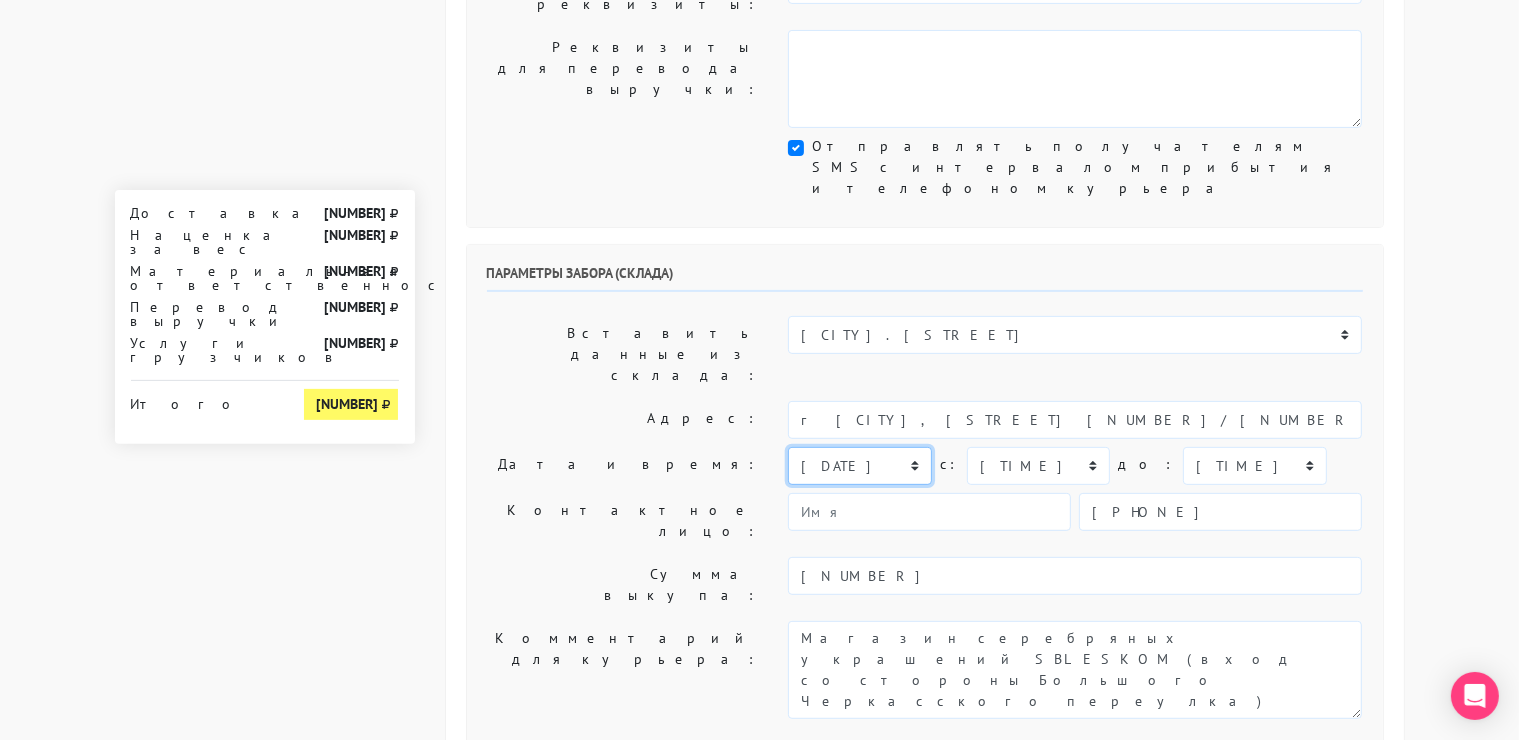 scroll, scrollTop: 640, scrollLeft: 0, axis: vertical 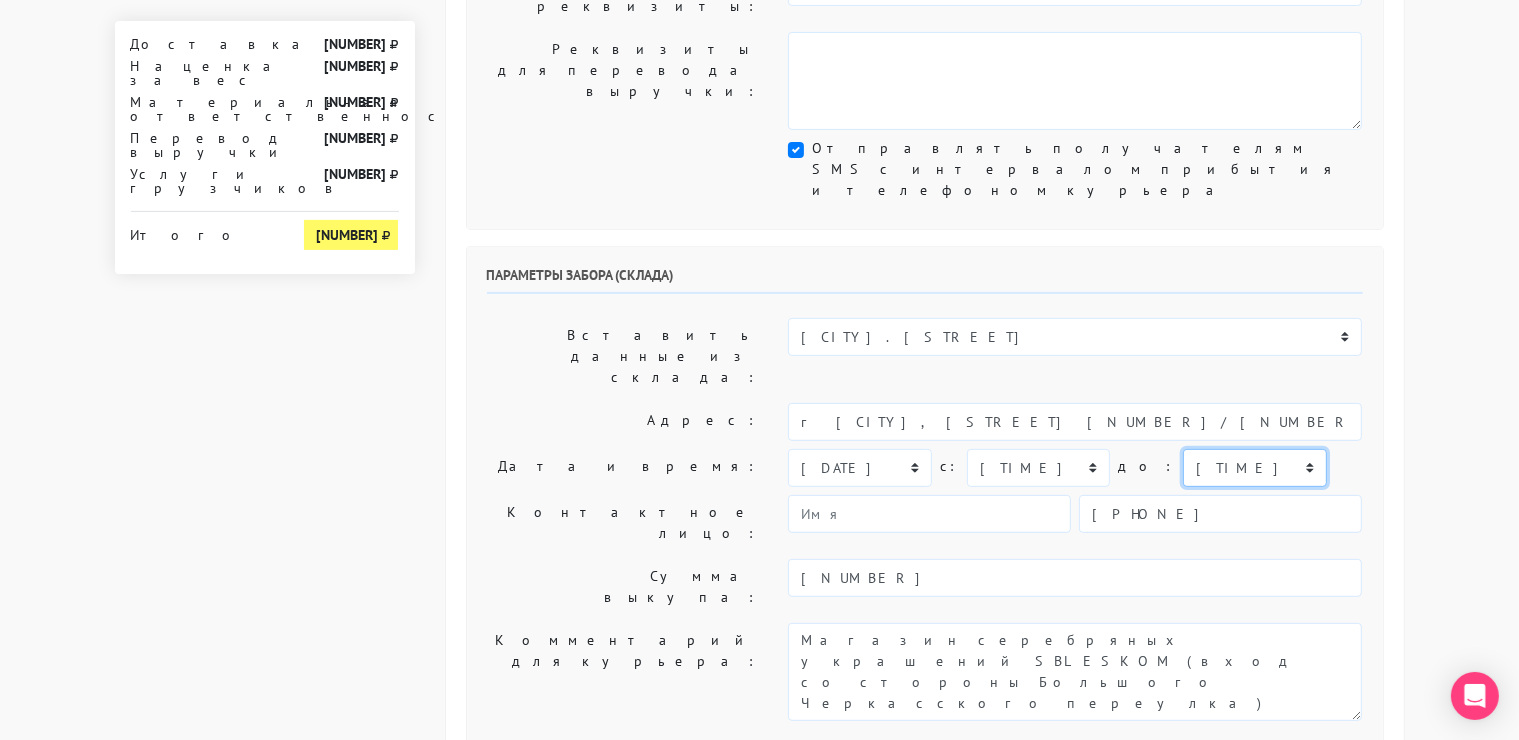 click on "[TIME]
[TIME]
[TIME]
[TIME]
[TIME]
[TIME]
[TIME]
[TIME]
[TIME] [TIME] [TIME] [TIME] [TIME] [TIME] [TIME] [TIME] [TIME]" at bounding box center [1254, 468] 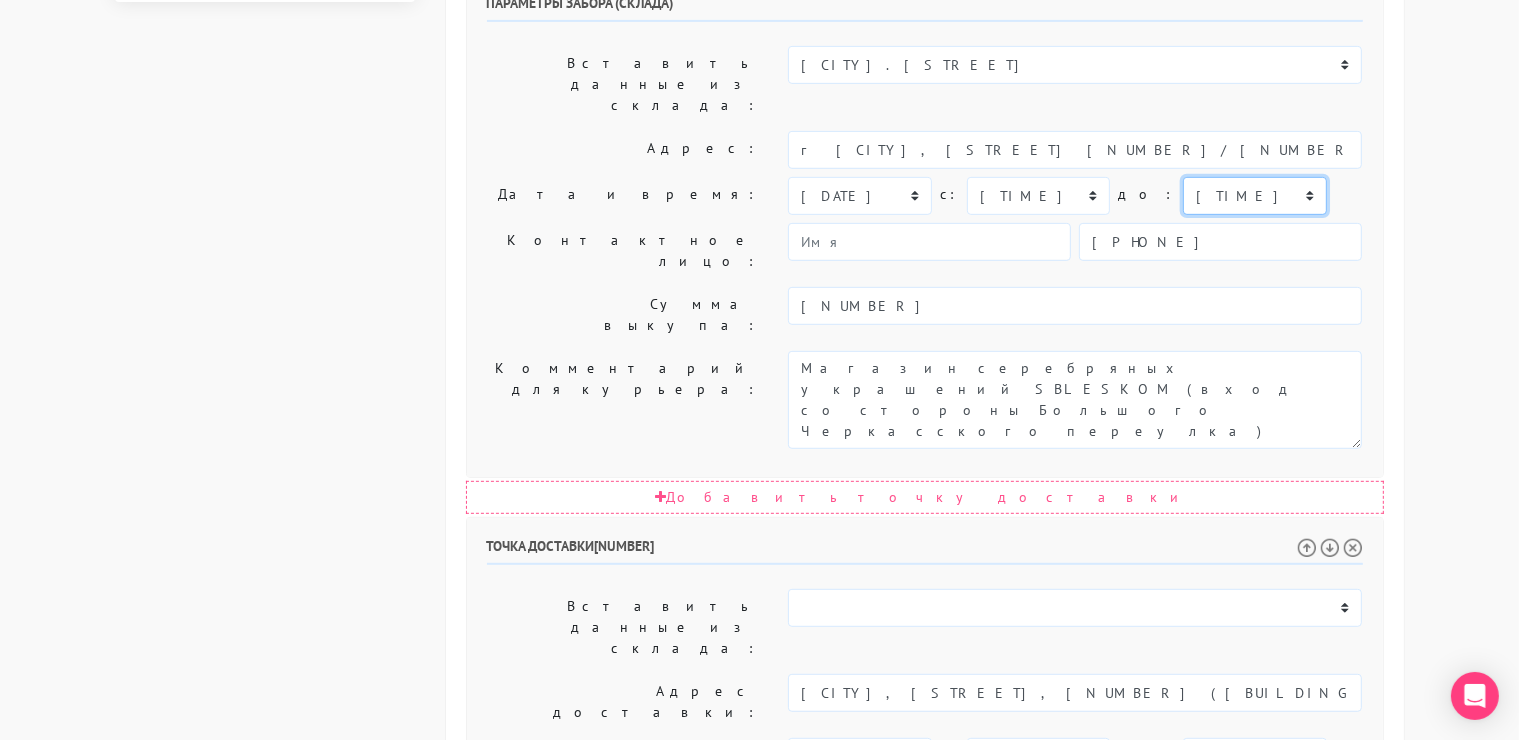 scroll, scrollTop: 927, scrollLeft: 0, axis: vertical 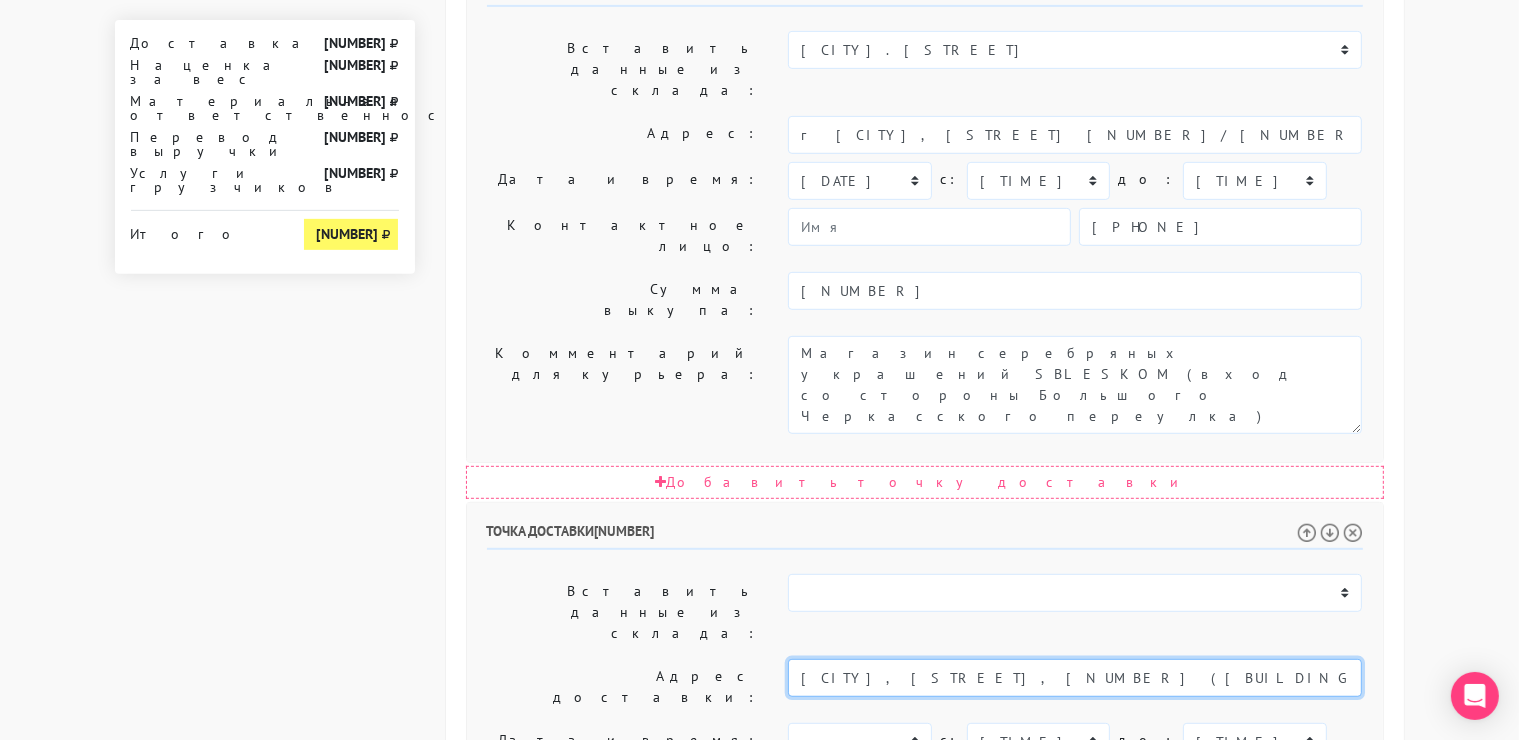 drag, startPoint x: 1121, startPoint y: 367, endPoint x: 1000, endPoint y: 371, distance: 121.0661 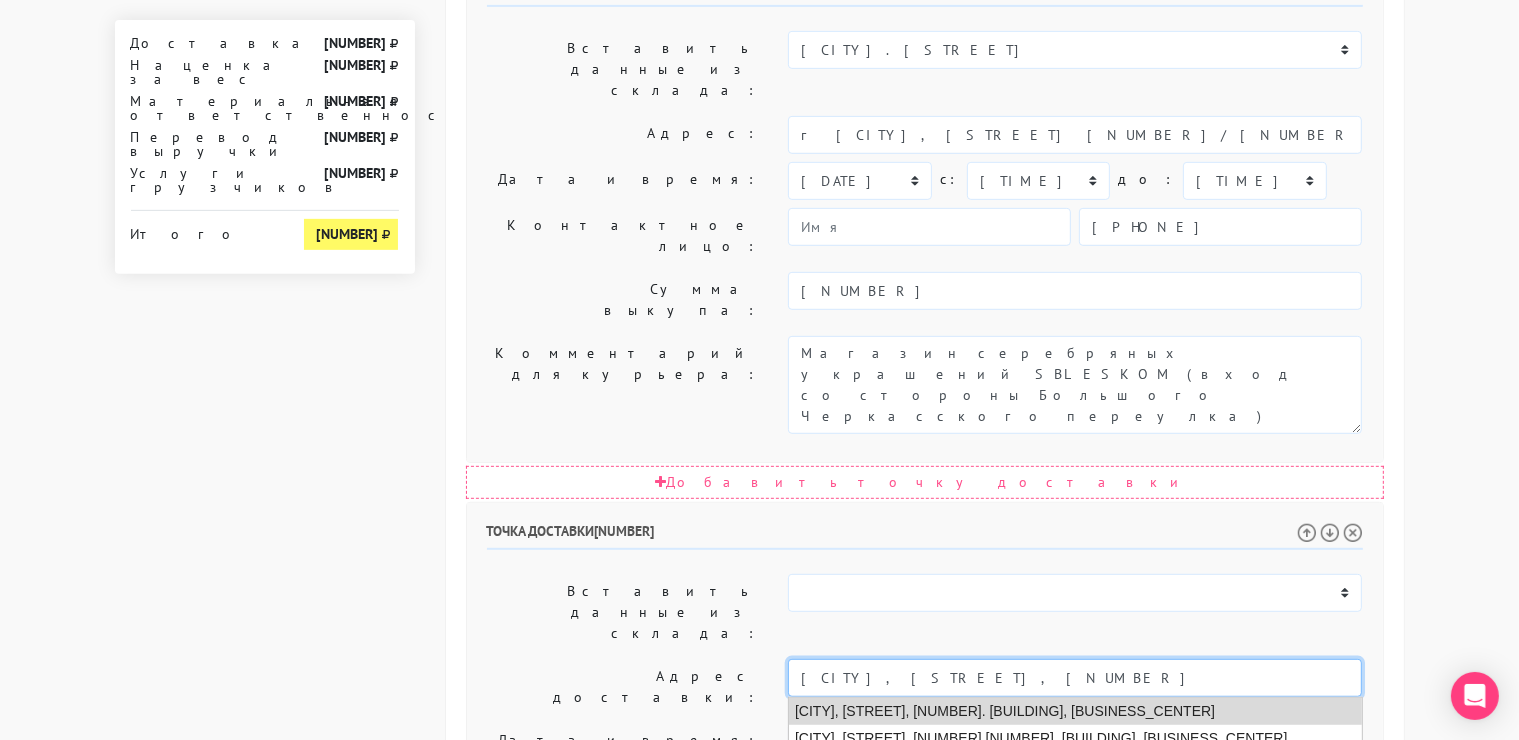 click on "Москва, улица Ленинская Слобода, 19. Омега Плаза, бизнес-центр" at bounding box center (1075, 711) 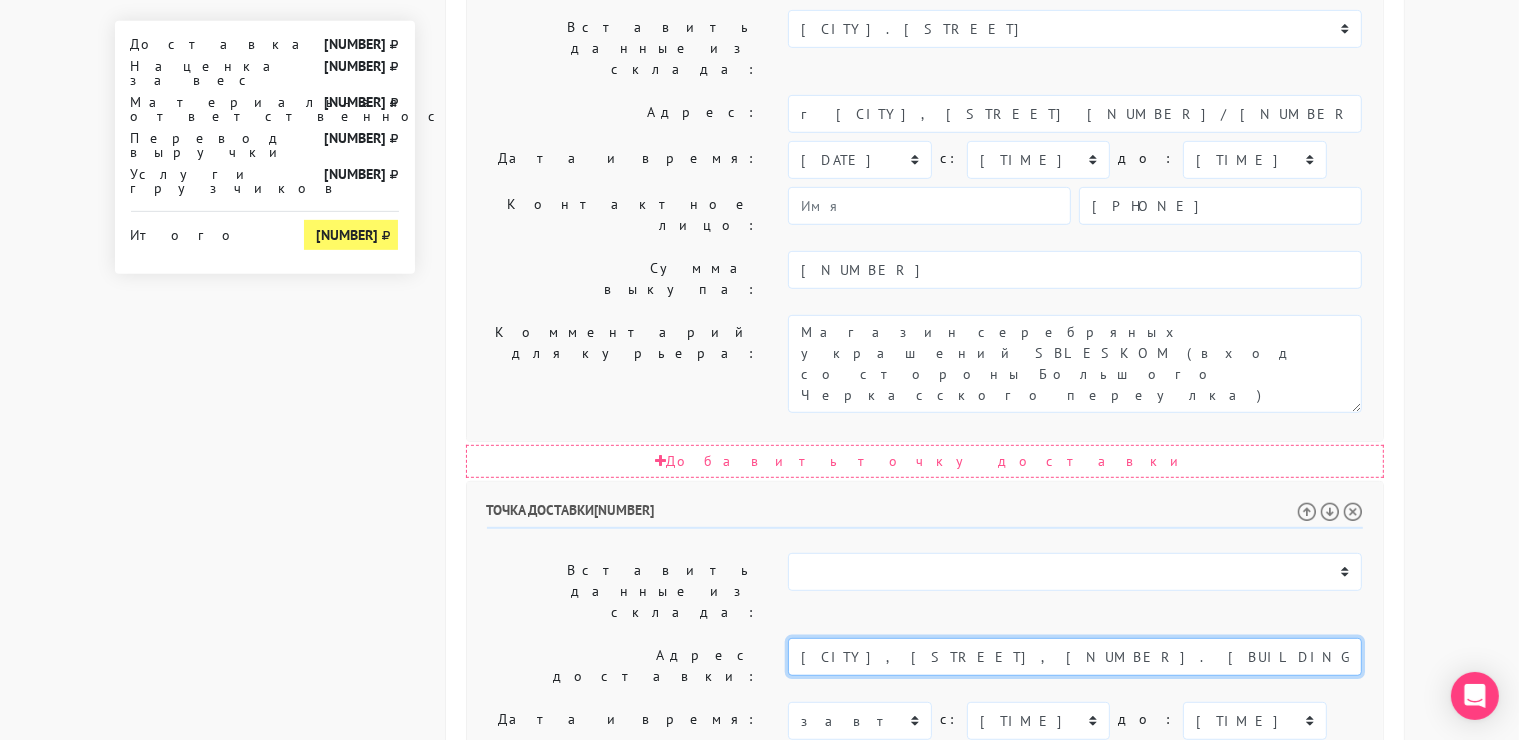 scroll, scrollTop: 1100, scrollLeft: 0, axis: vertical 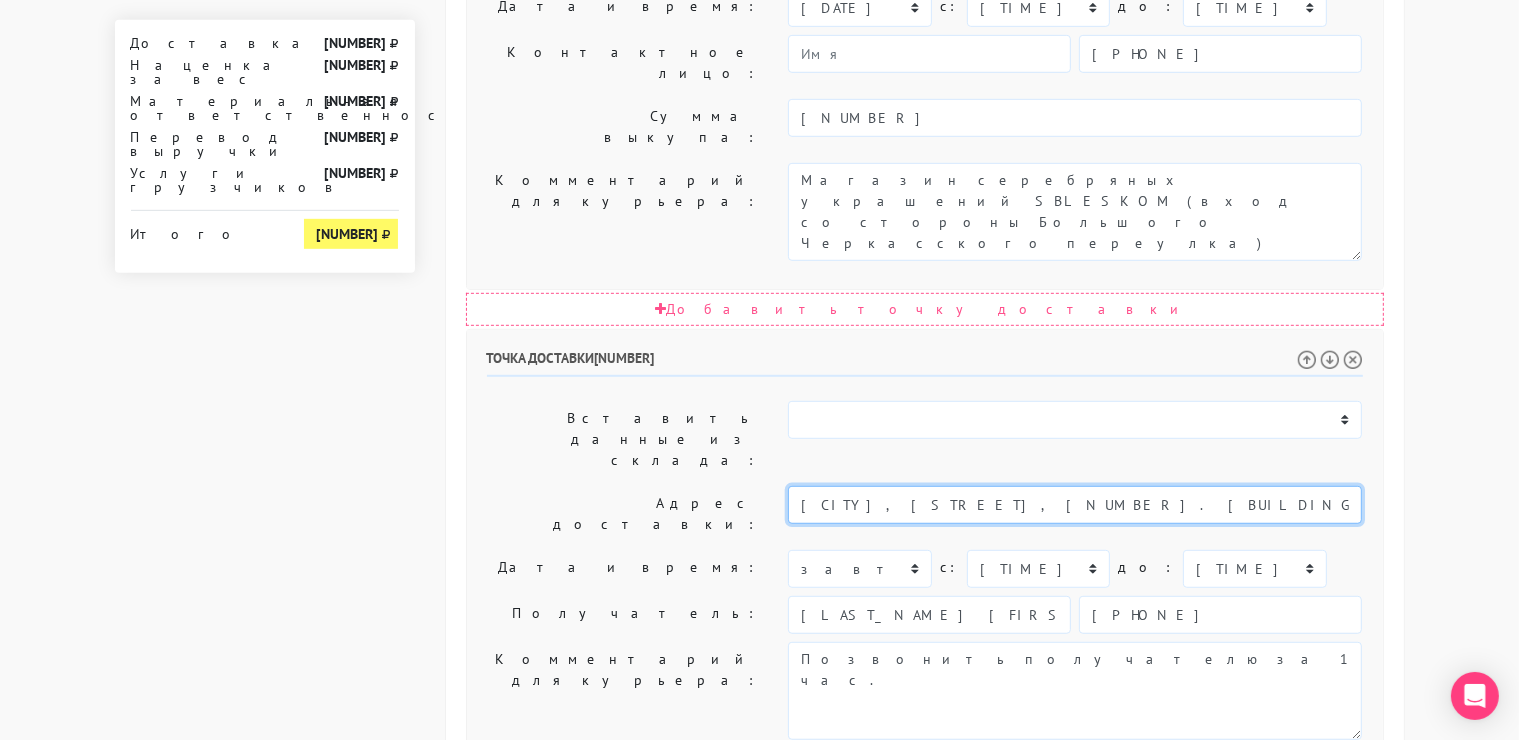 type on "Москва, улица Ленинская Слобода, 19. Омега Плаза, бизнес-центр" 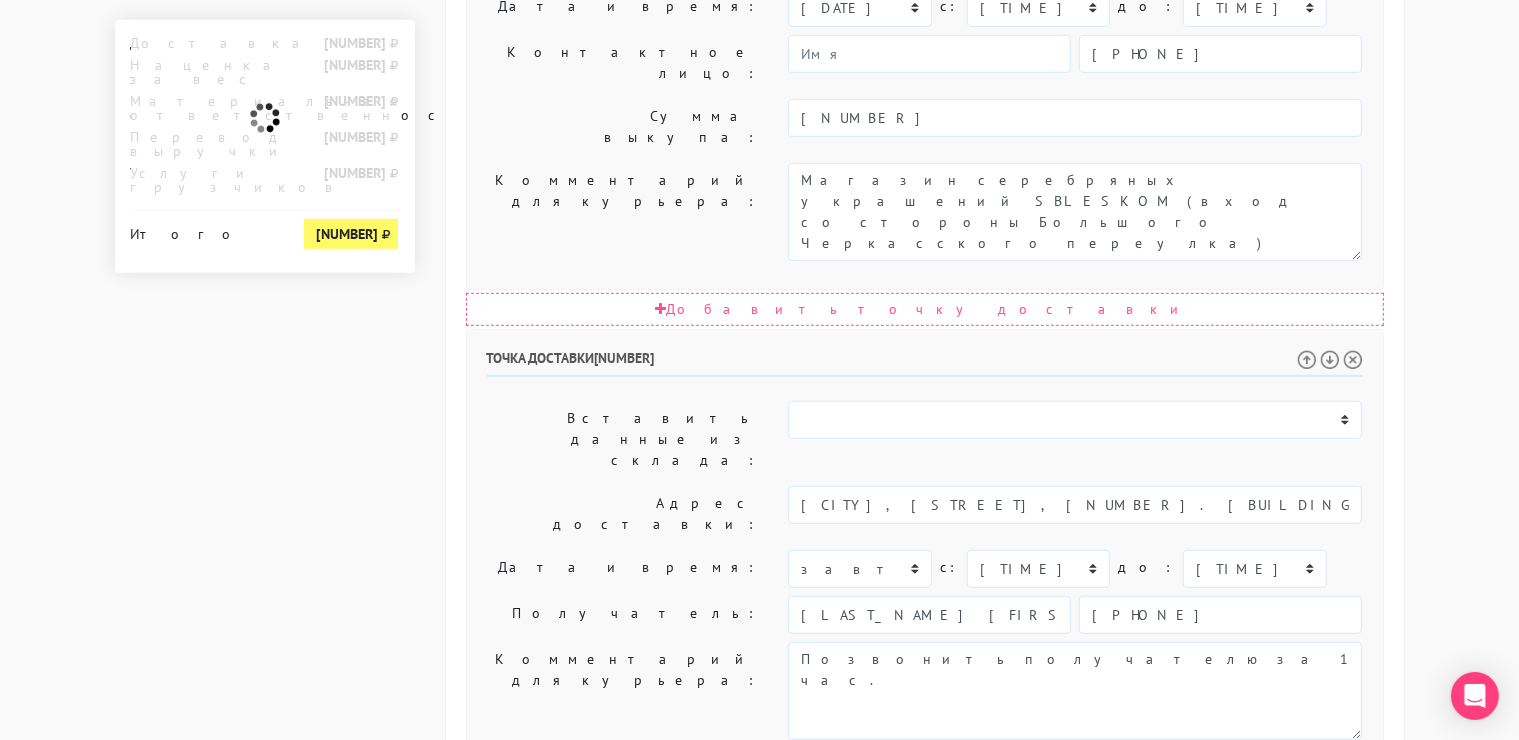 click on "Создать заказ в Dostavista" at bounding box center (570, 1098) 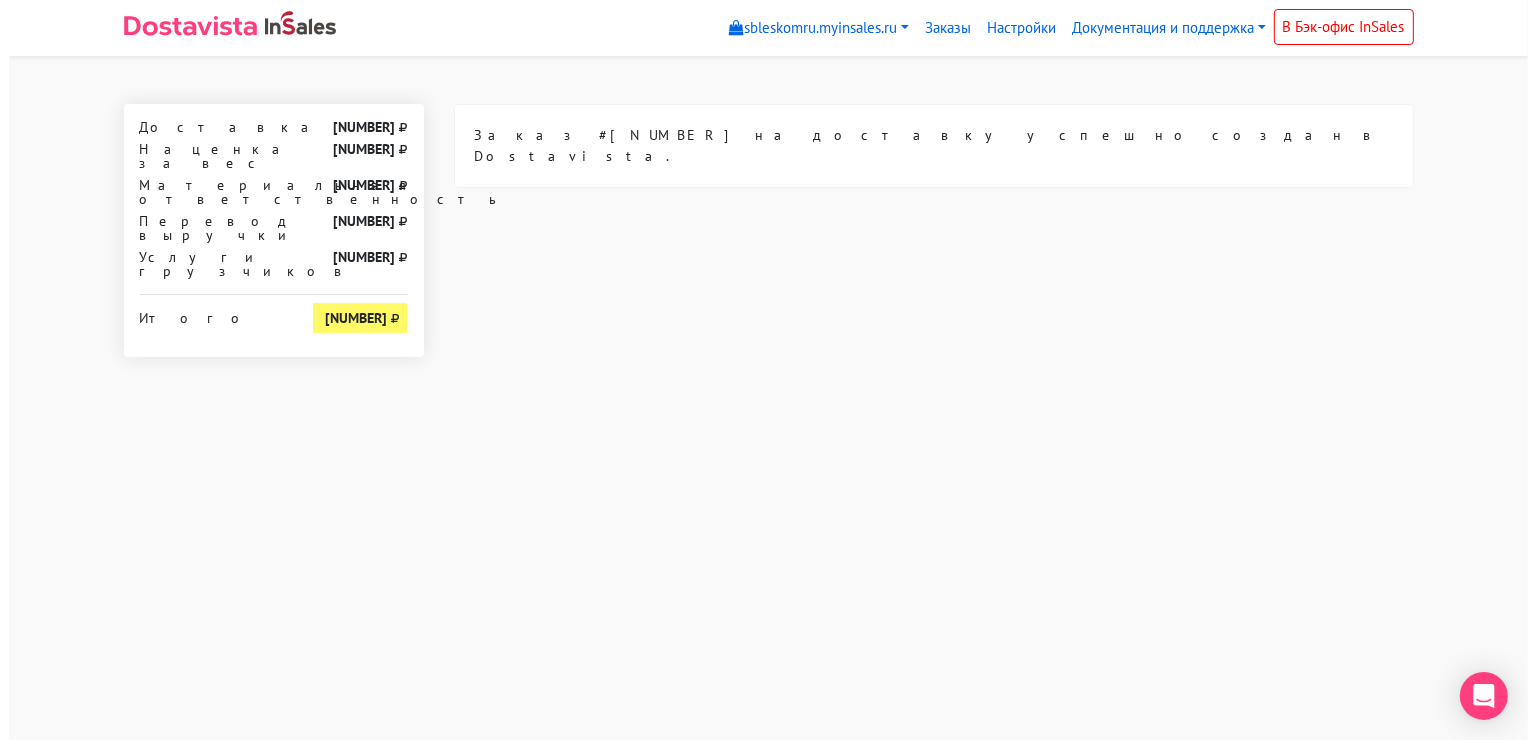 scroll, scrollTop: 0, scrollLeft: 0, axis: both 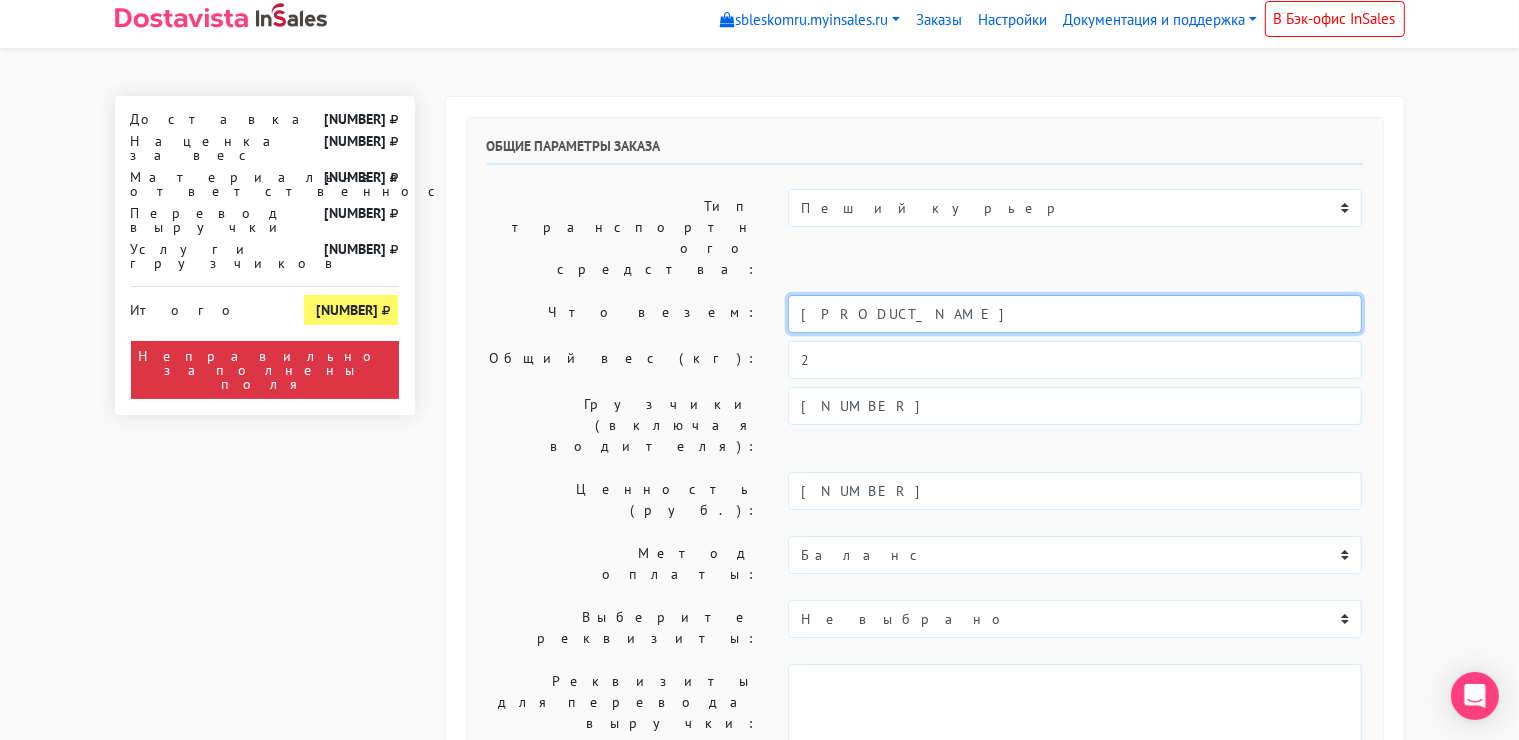 drag, startPoint x: 1158, startPoint y: 248, endPoint x: 759, endPoint y: 253, distance: 399.03134 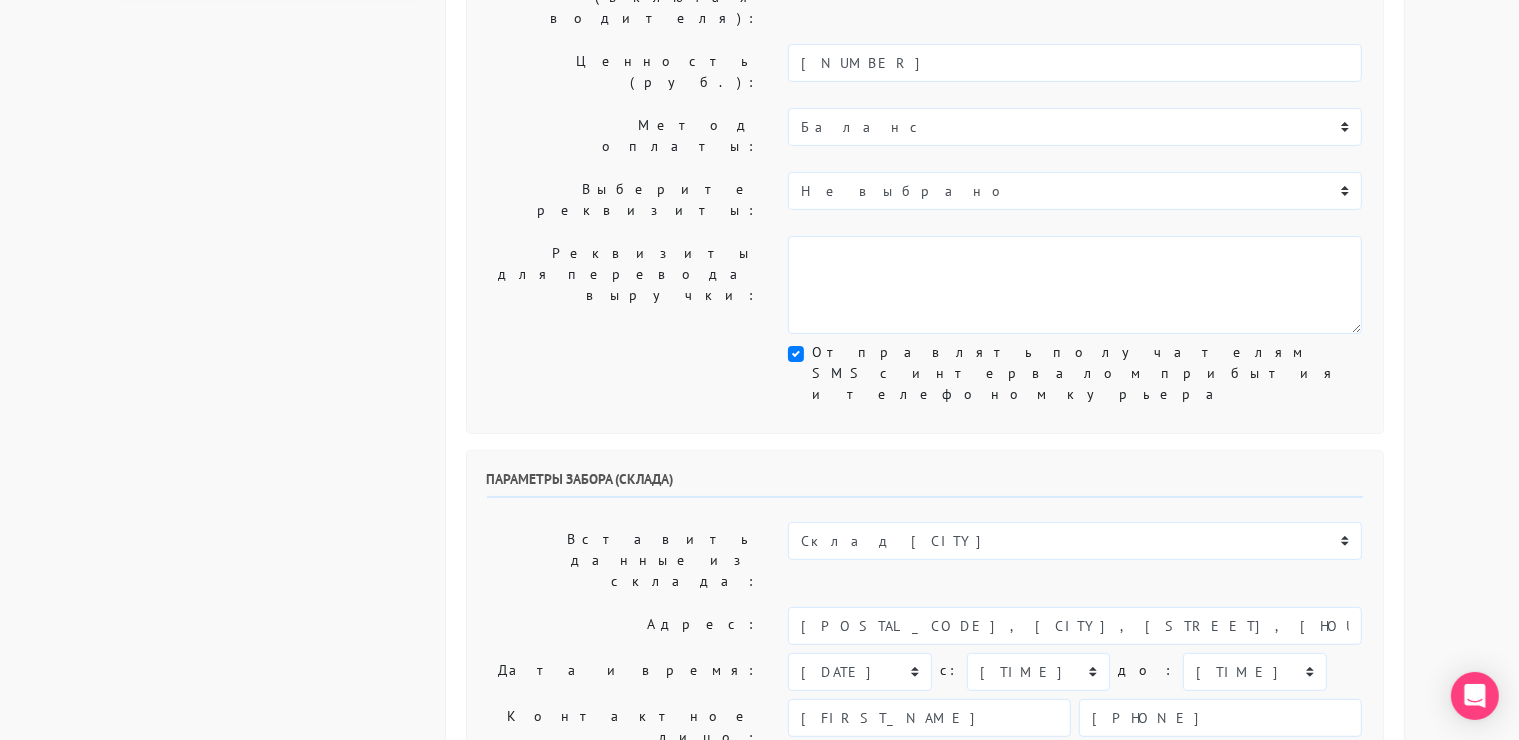 scroll, scrollTop: 488, scrollLeft: 0, axis: vertical 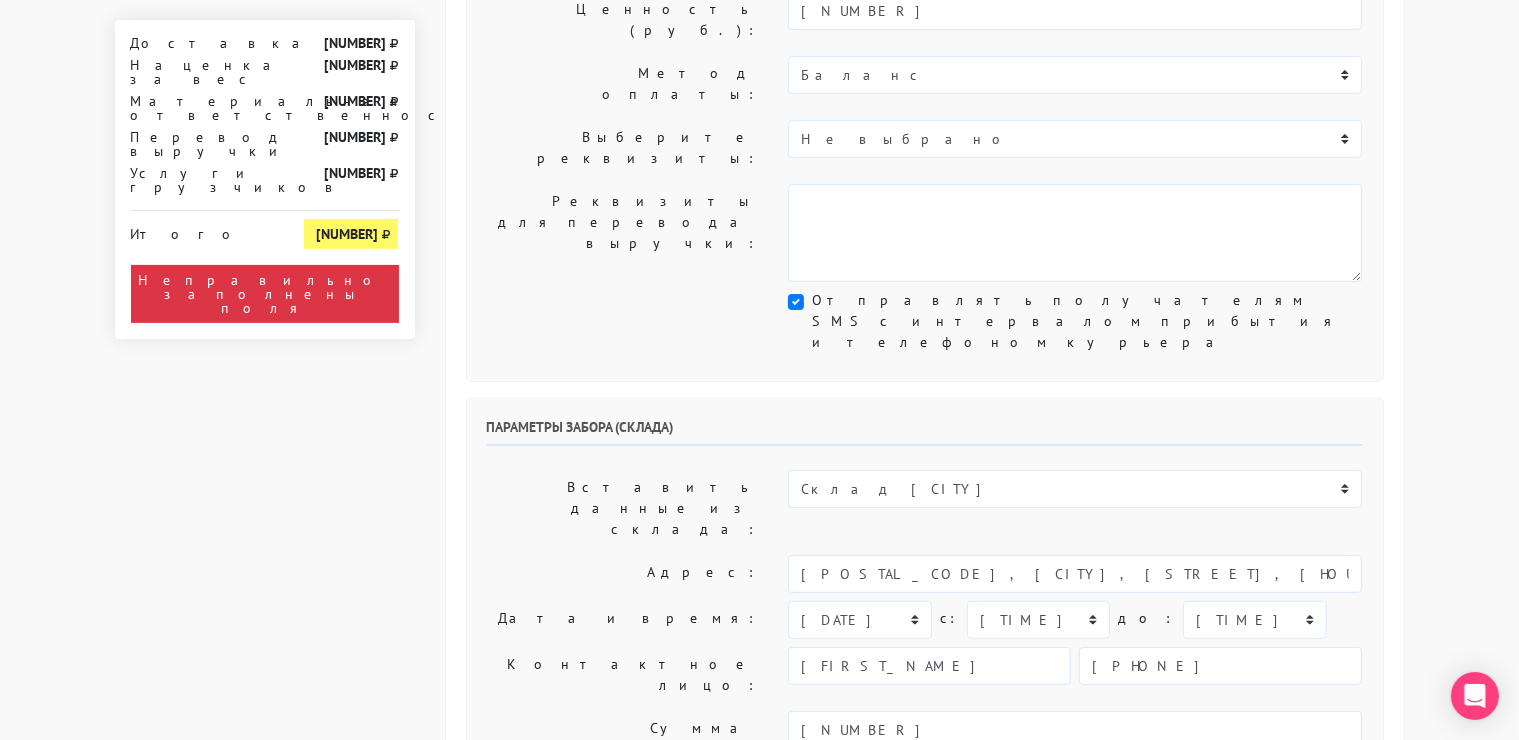 type on "ukr" 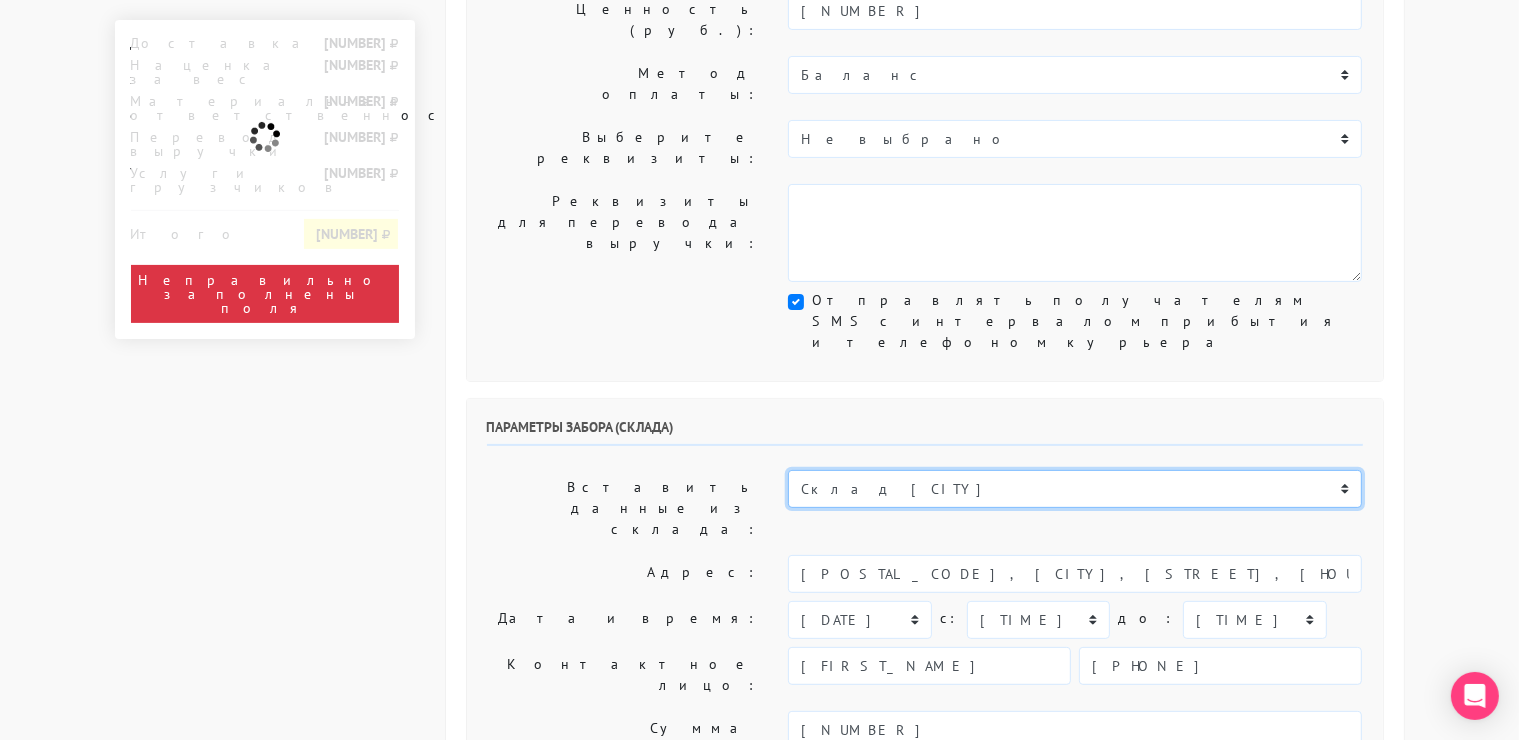 click on "Склад [CITY]
Склад [CITY]
[CITY].[STREET_NAME]
Склад [CITY]" at bounding box center (1075, 489) 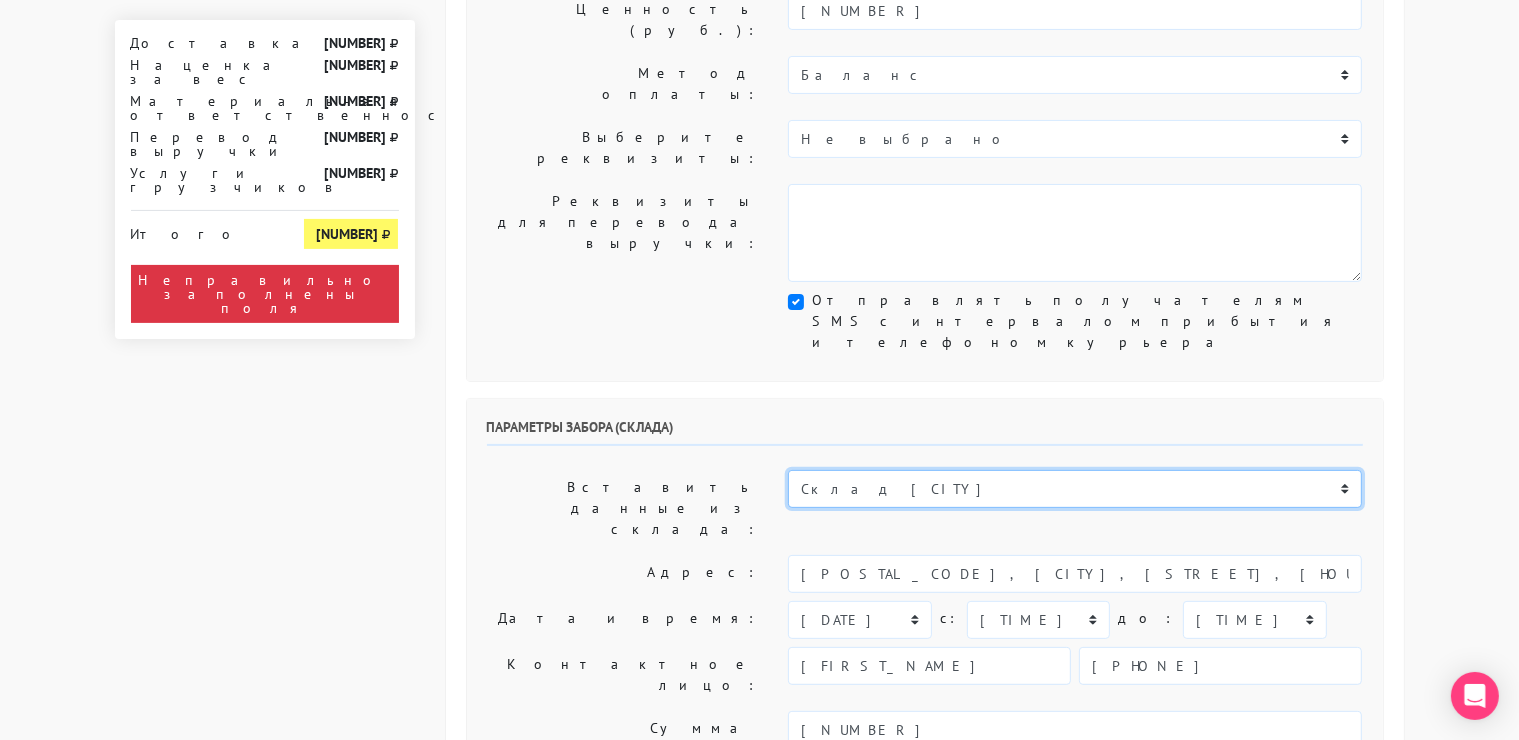 select on "1019" 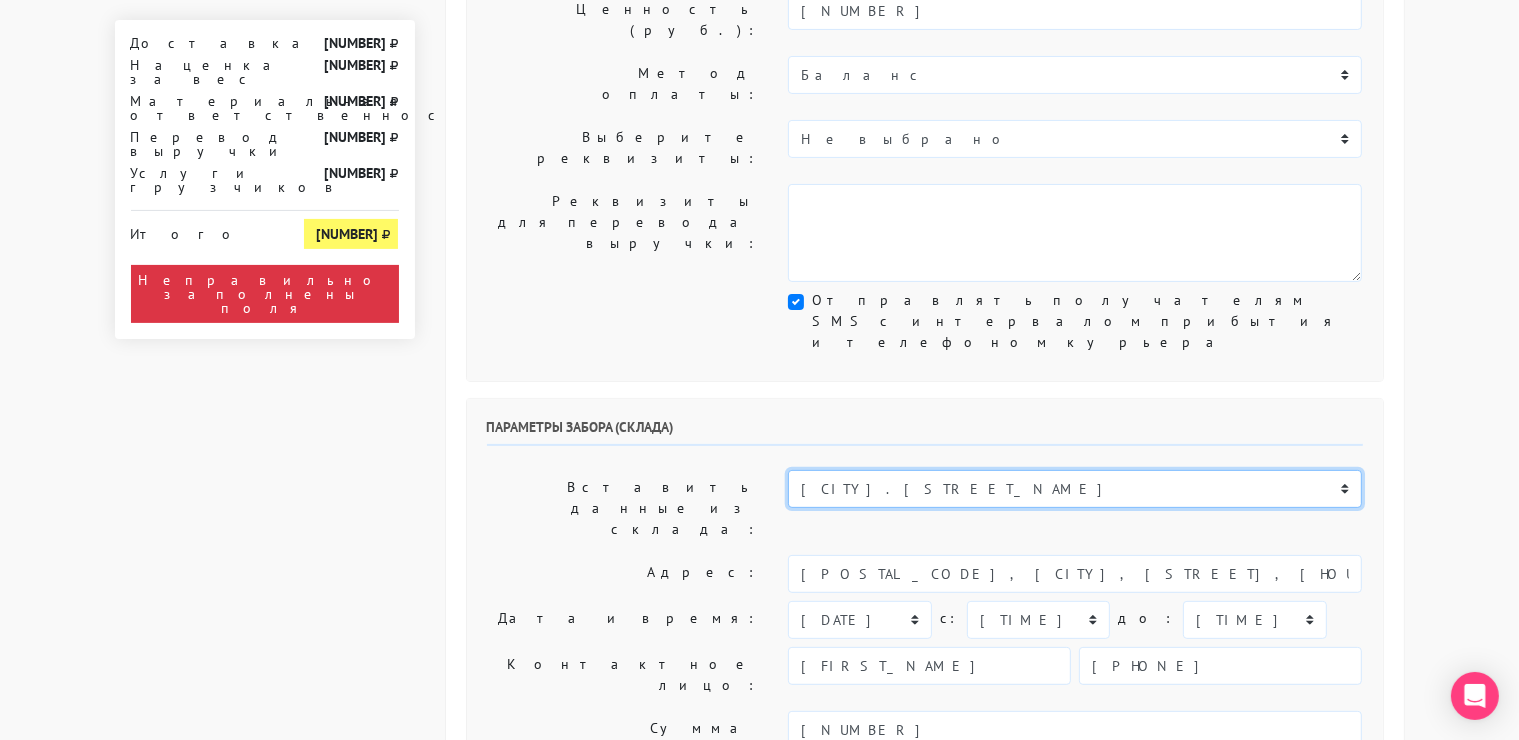 click on "Склад [CITY]
Склад [CITY]
[CITY].[STREET_NAME]
Склад [CITY]" at bounding box center [1075, 489] 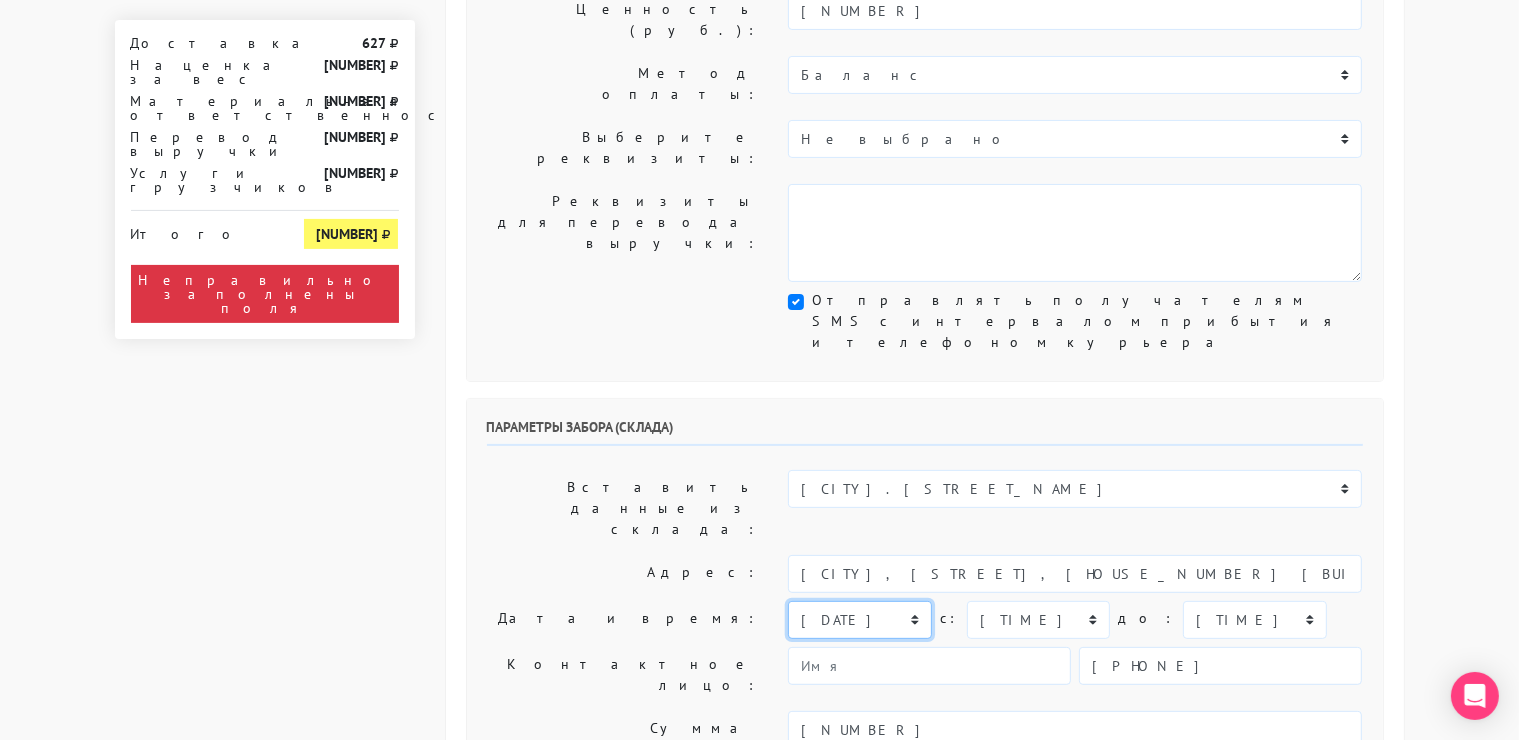click on "[RELATIVE_DATE]
[RELATIVE_DATE]
[DATE]
[DATE]
[DATE]
[DATE]
[DATE]
[DATE]
[DATE]" at bounding box center (859, 620) 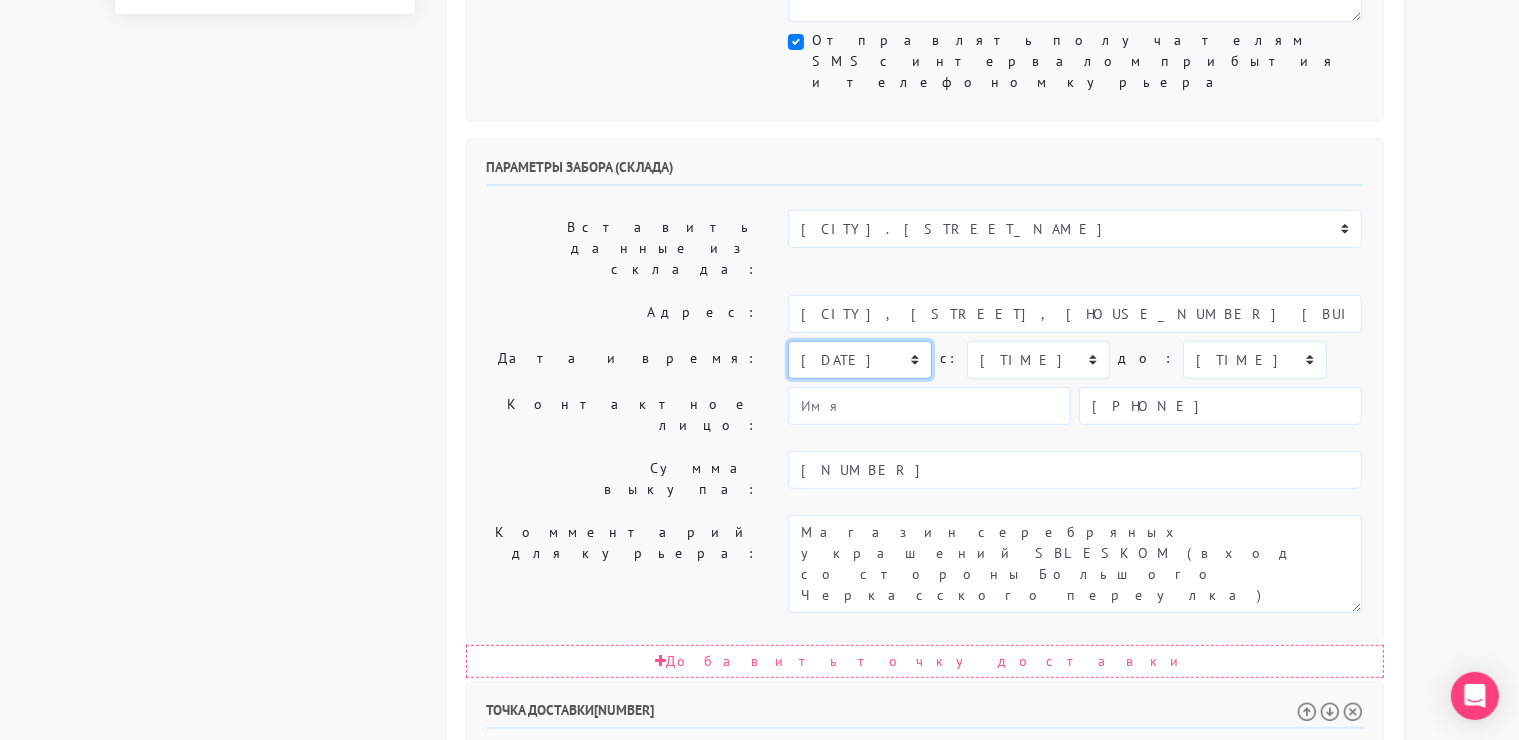 scroll, scrollTop: 750, scrollLeft: 0, axis: vertical 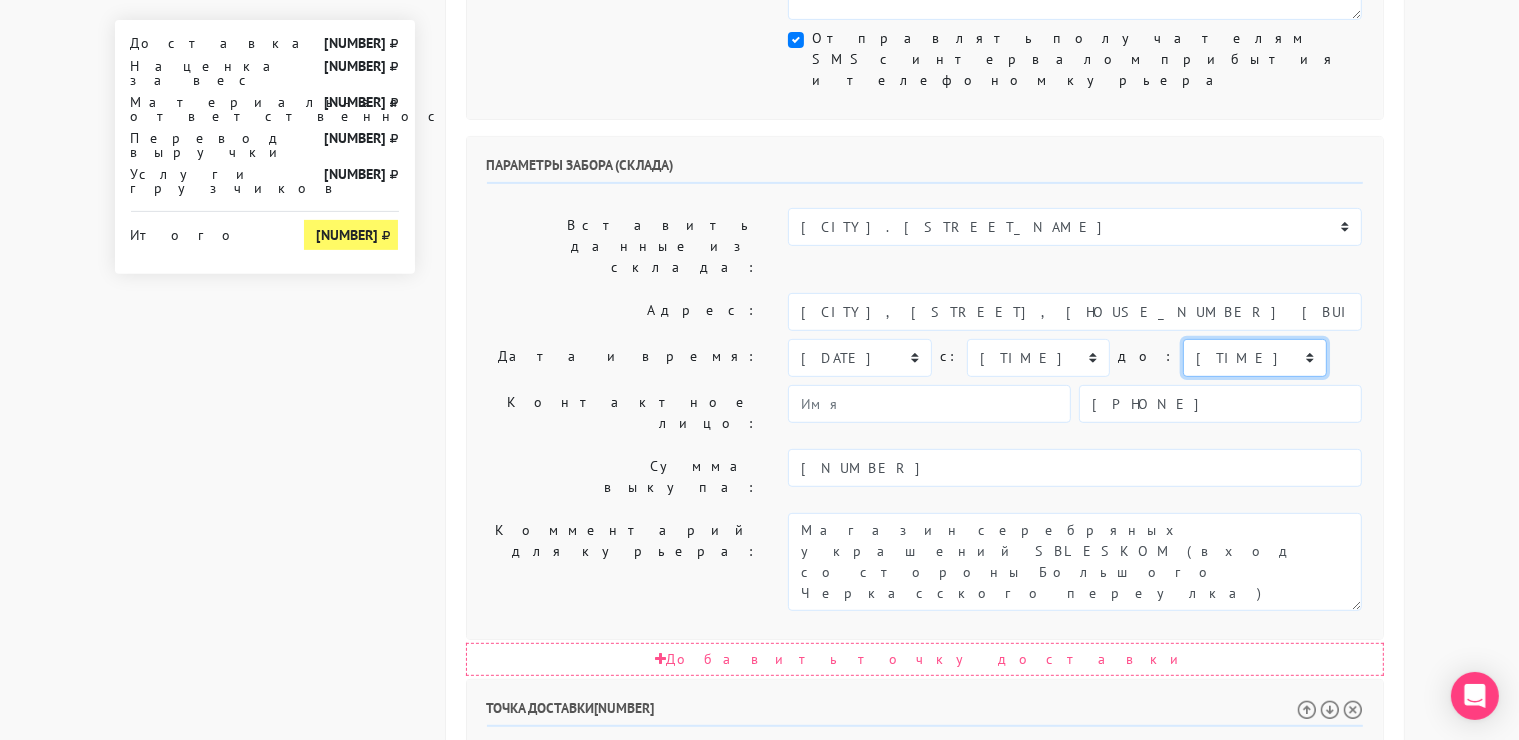 click on "[TIME]
[TIME]
[TIME]
[TIME]
[TIME]
[TIME]
[TIME]
[TIME]
[TIME] [TIME] [TIME] [TIME] [TIME] [TIME] [TIME] [TIME] [TIME]" at bounding box center [1254, 358] 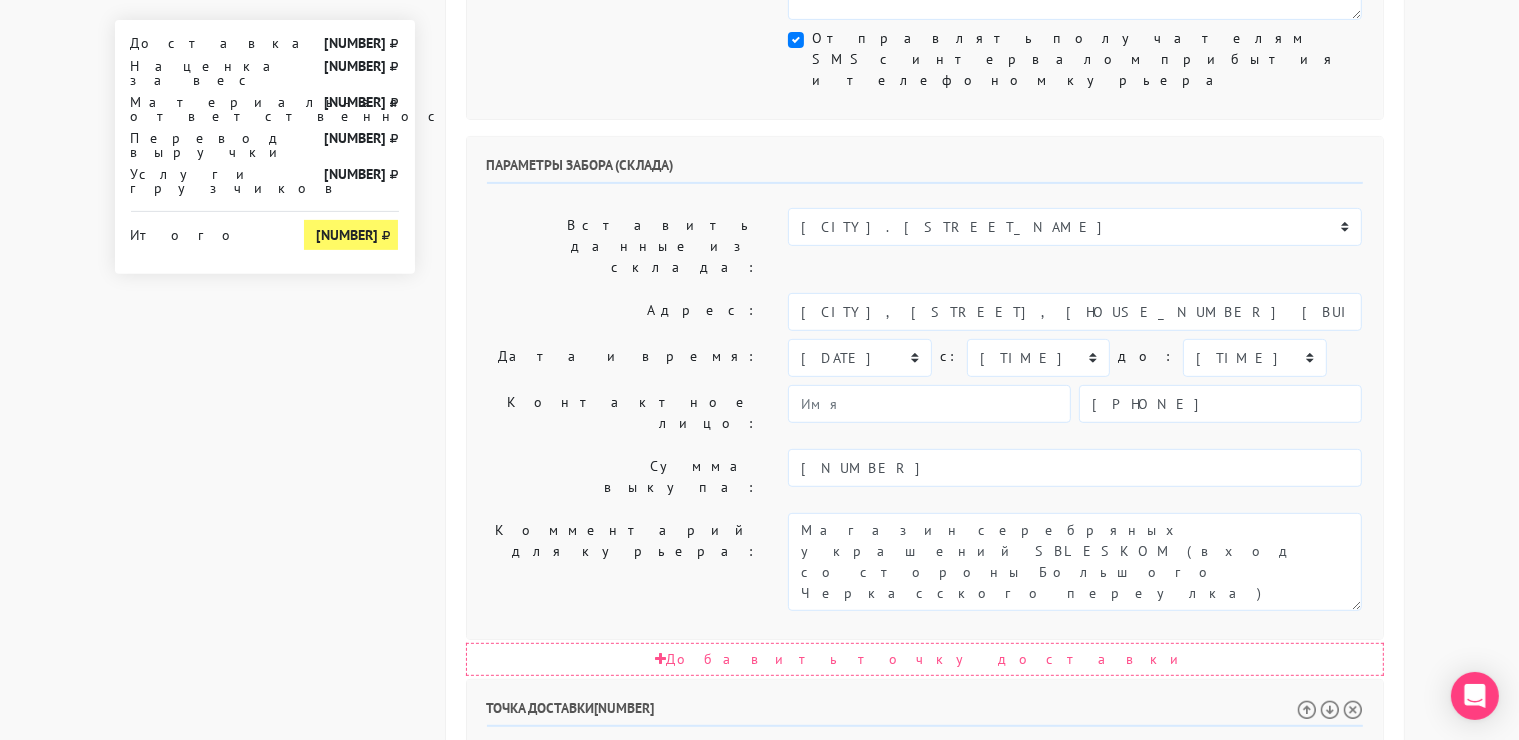 drag, startPoint x: 1237, startPoint y: 536, endPoint x: 1119, endPoint y: 544, distance: 118.270874 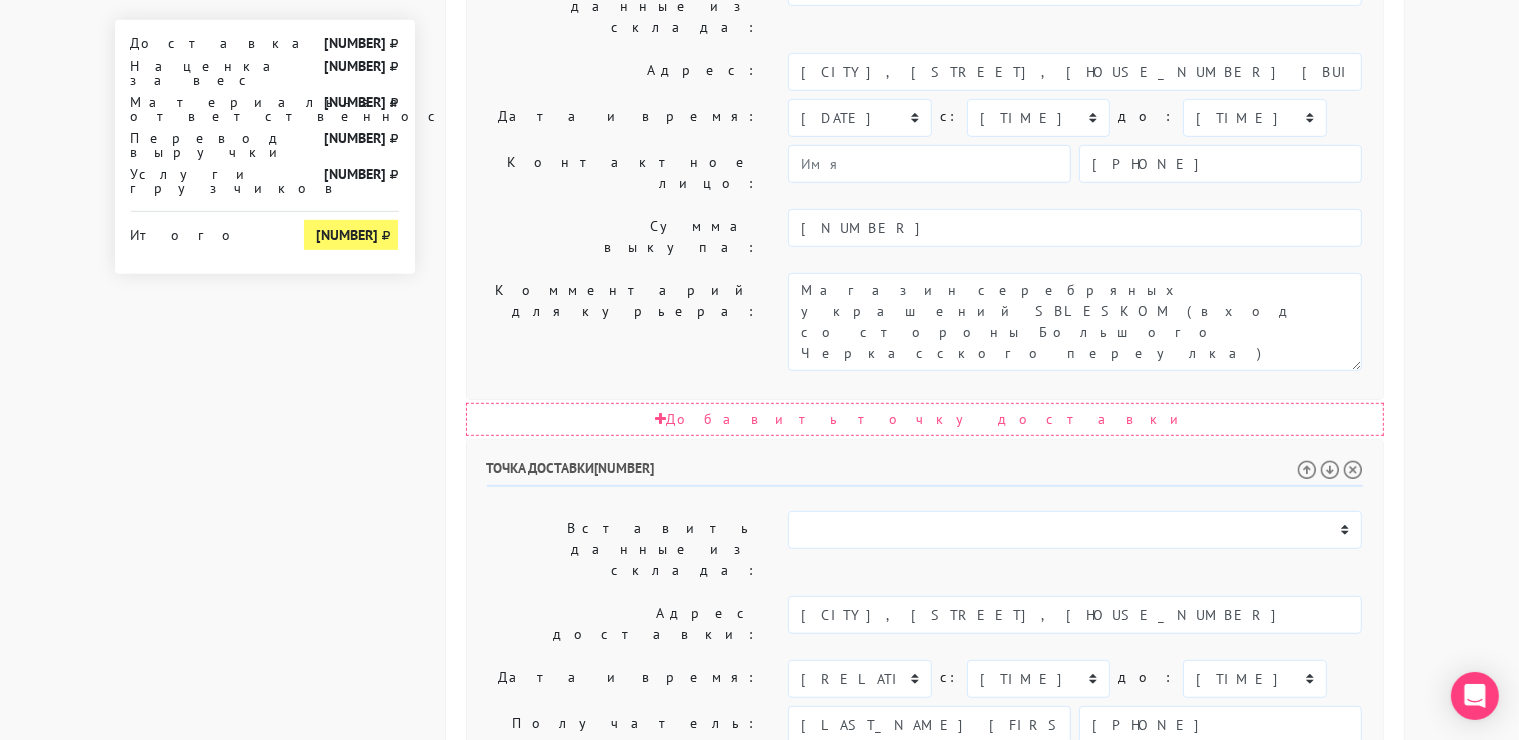 scroll, scrollTop: 1100, scrollLeft: 0, axis: vertical 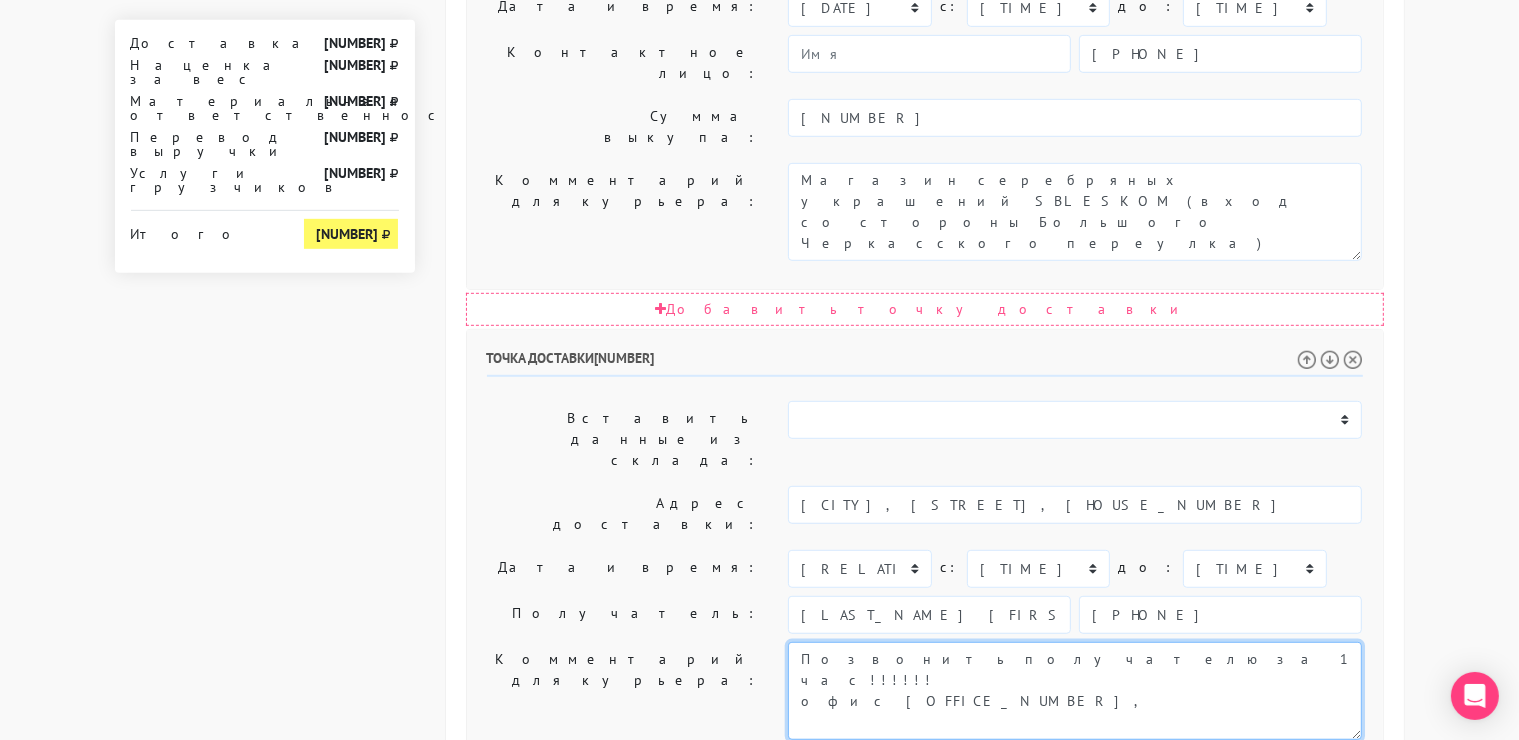 type on "Позвонить получателю за 1 час!!!!!!
офис [OFFICE_NUMBER]," 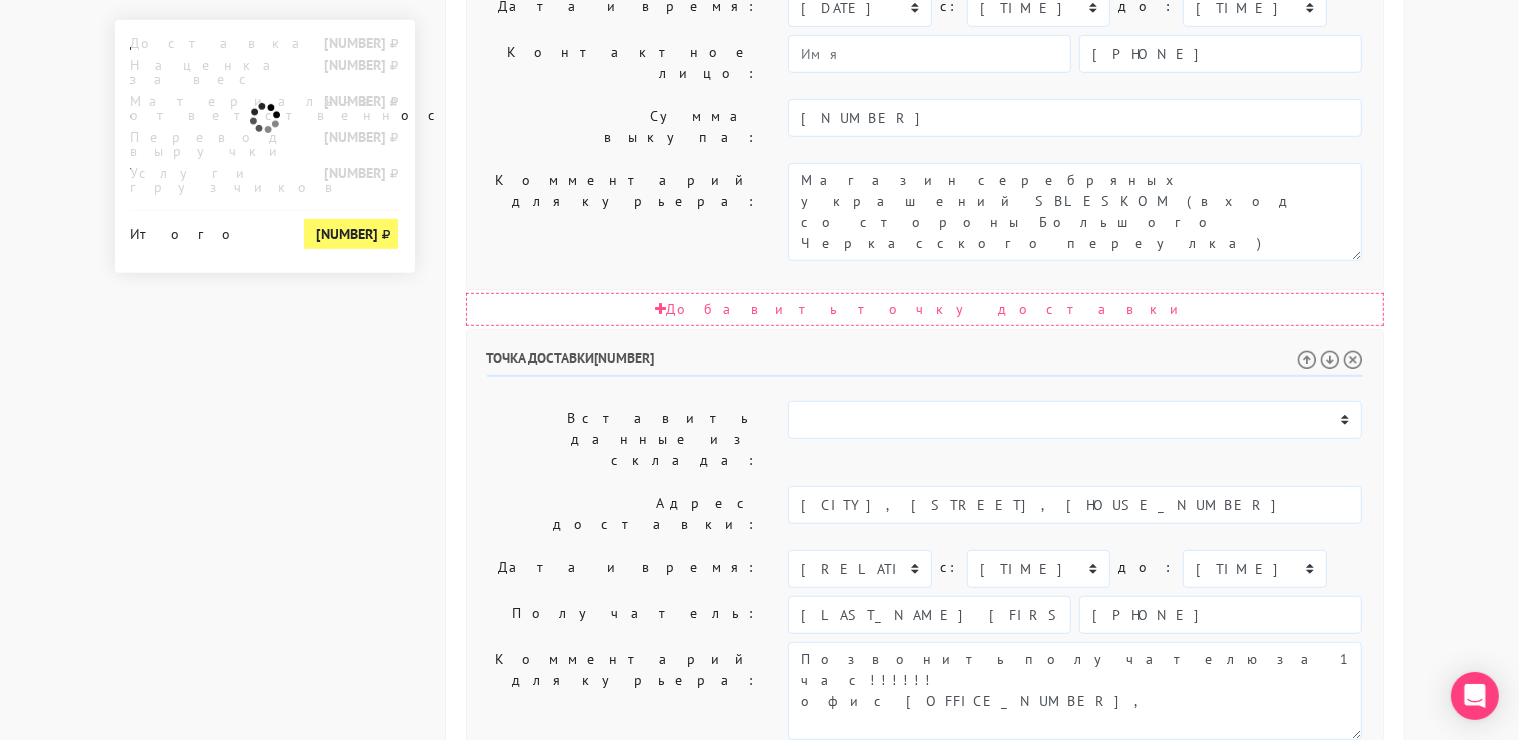 click on "Создать заказ в Dostavista" at bounding box center [570, 1098] 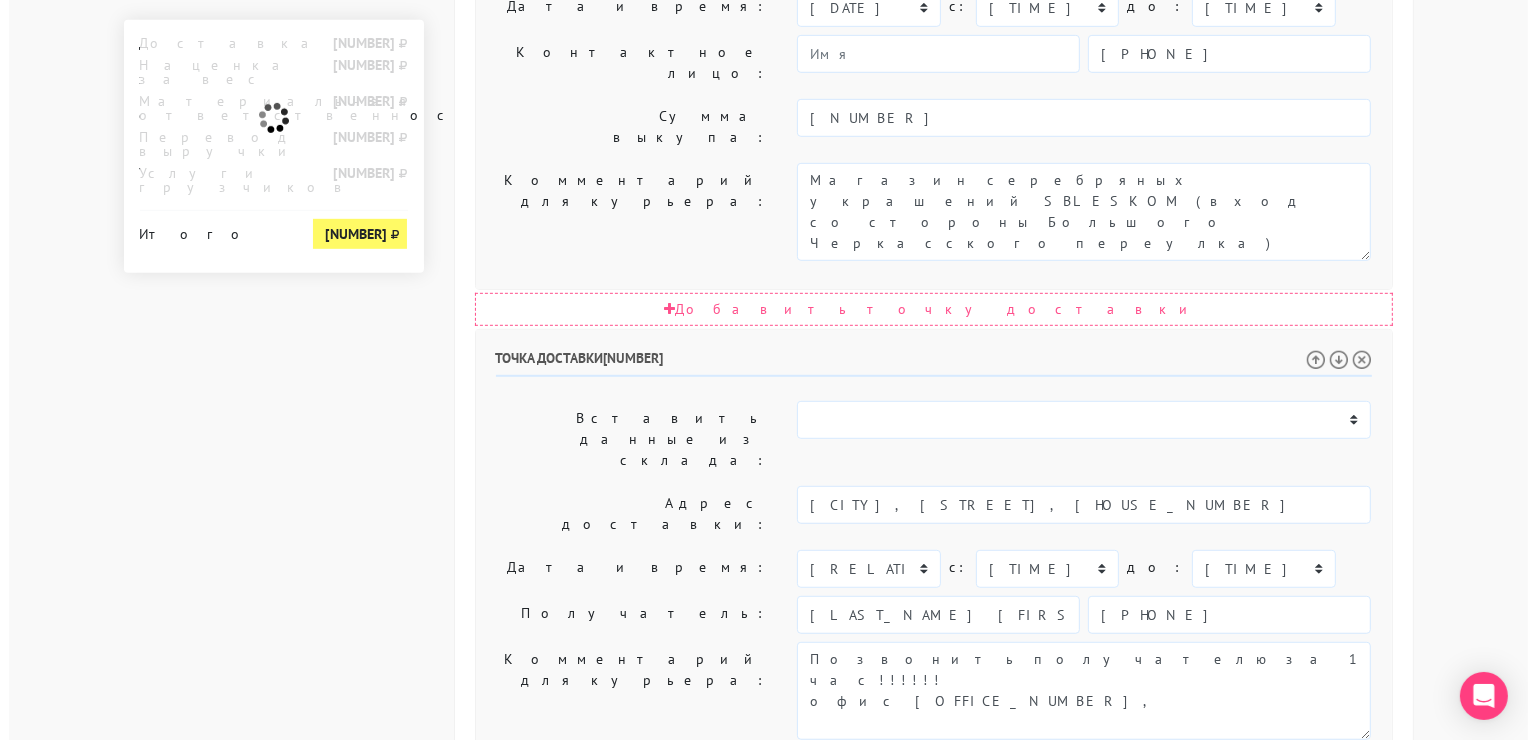 scroll, scrollTop: 0, scrollLeft: 0, axis: both 